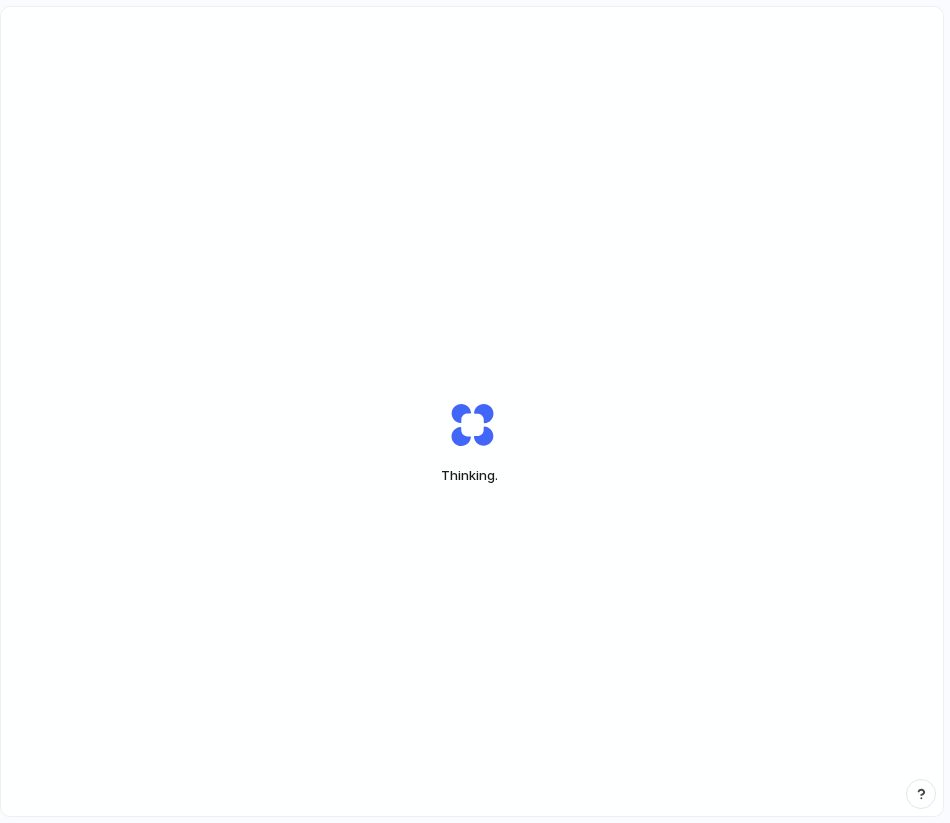 scroll, scrollTop: 0, scrollLeft: 0, axis: both 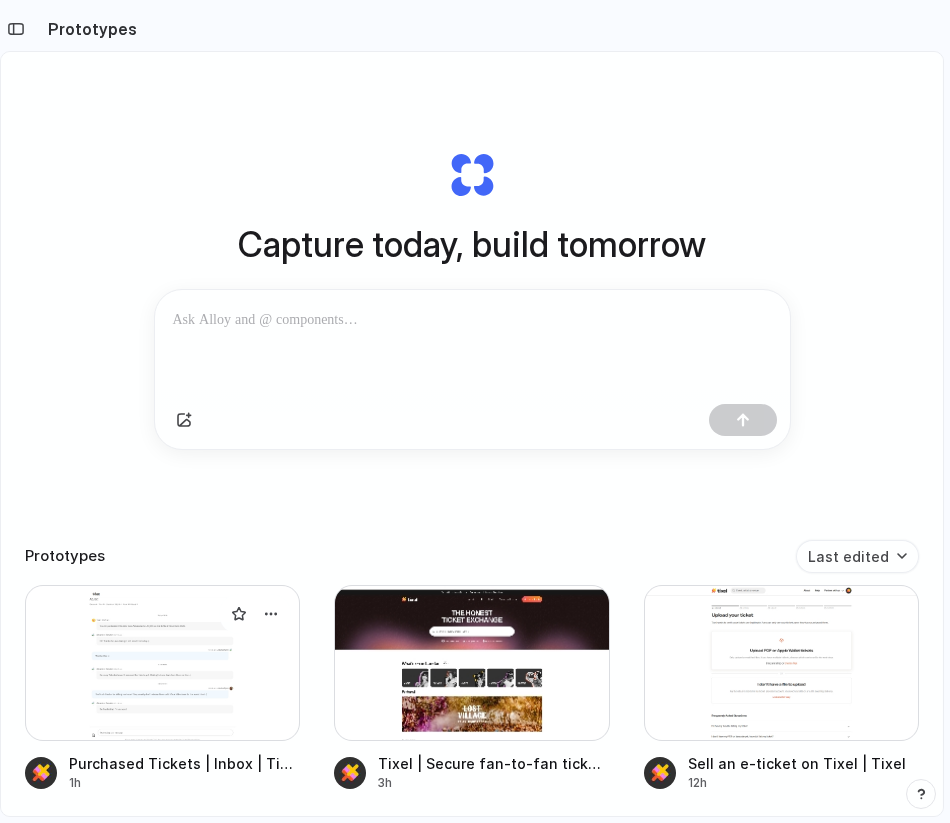 click at bounding box center [162, 663] 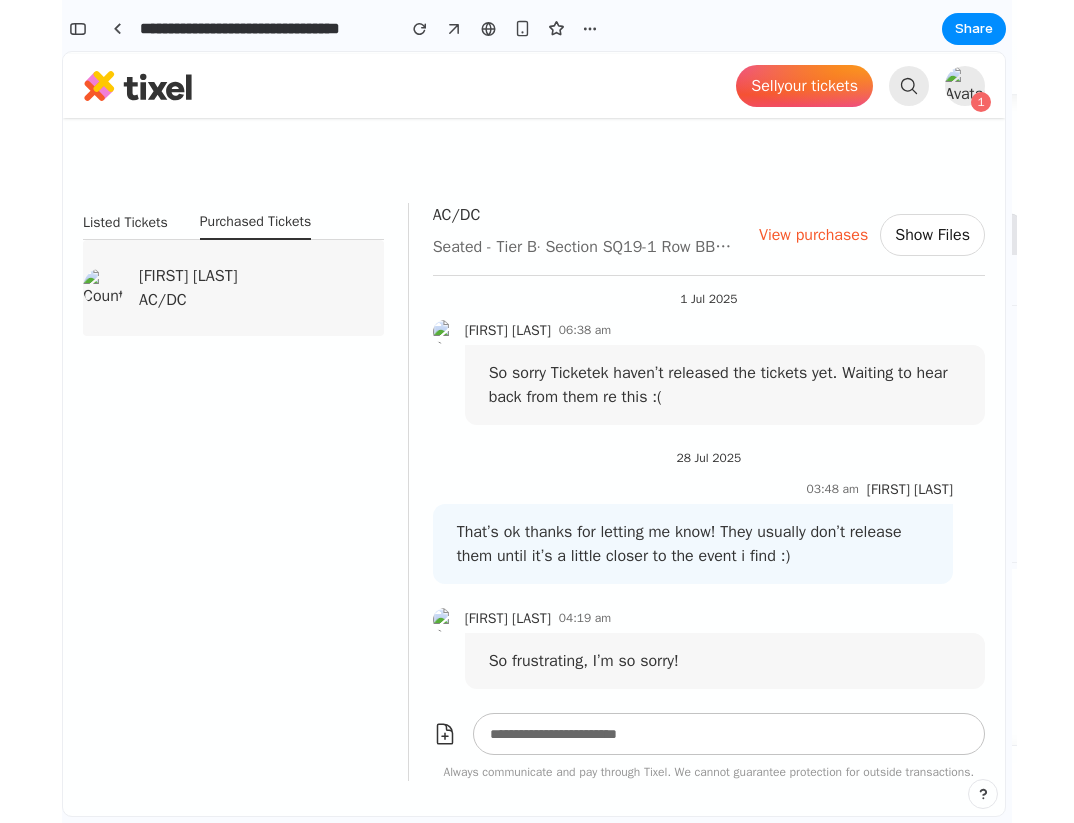 scroll, scrollTop: 0, scrollLeft: 0, axis: both 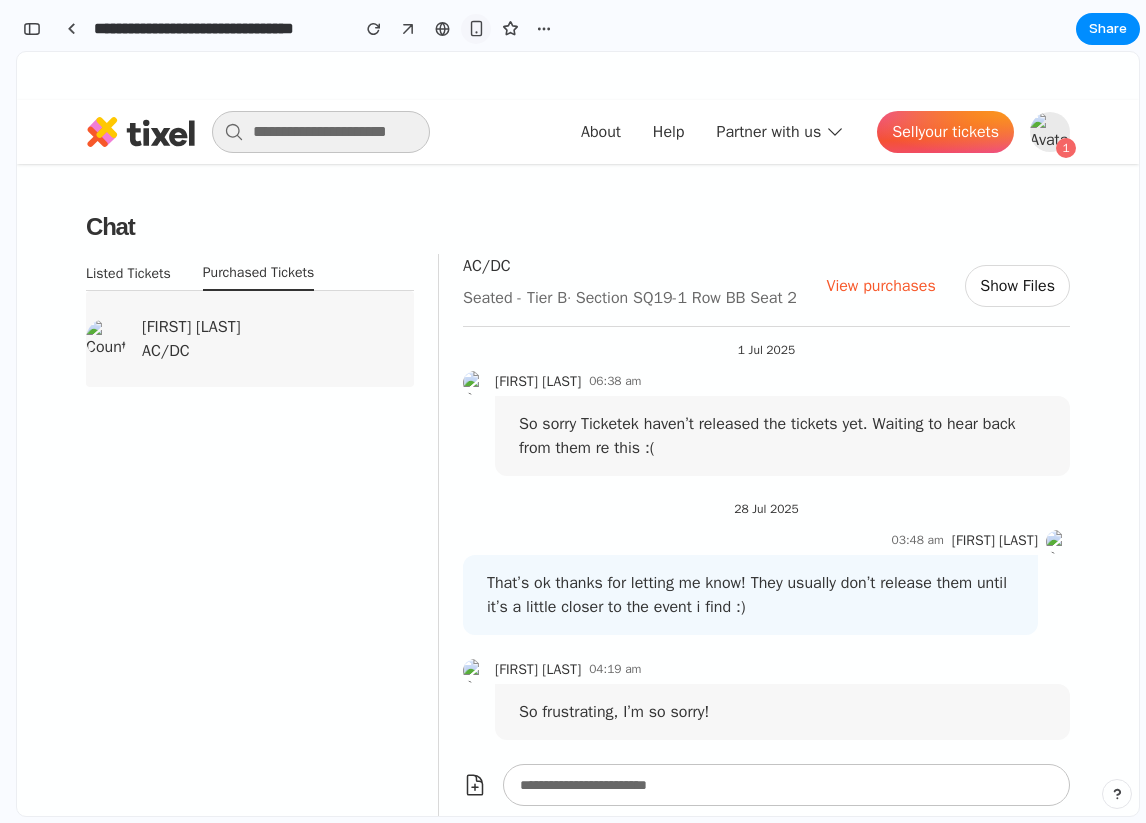 click at bounding box center [476, 28] 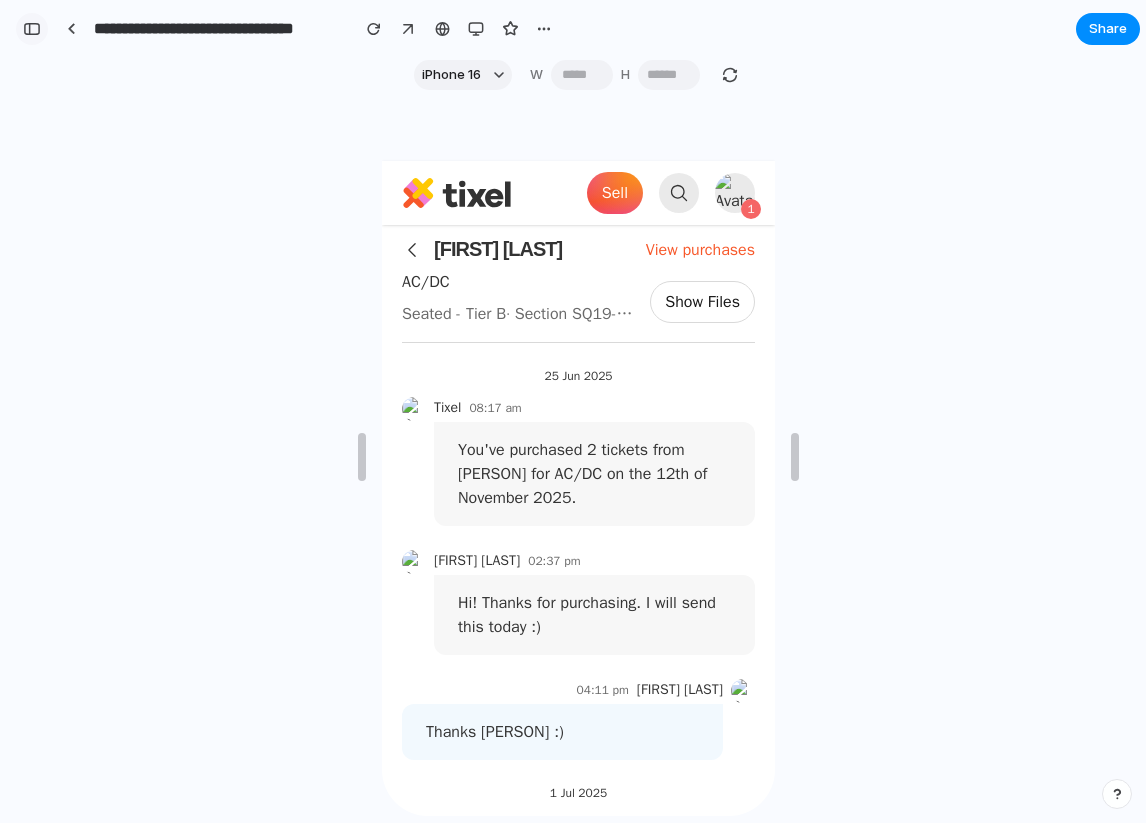 click at bounding box center (32, 29) 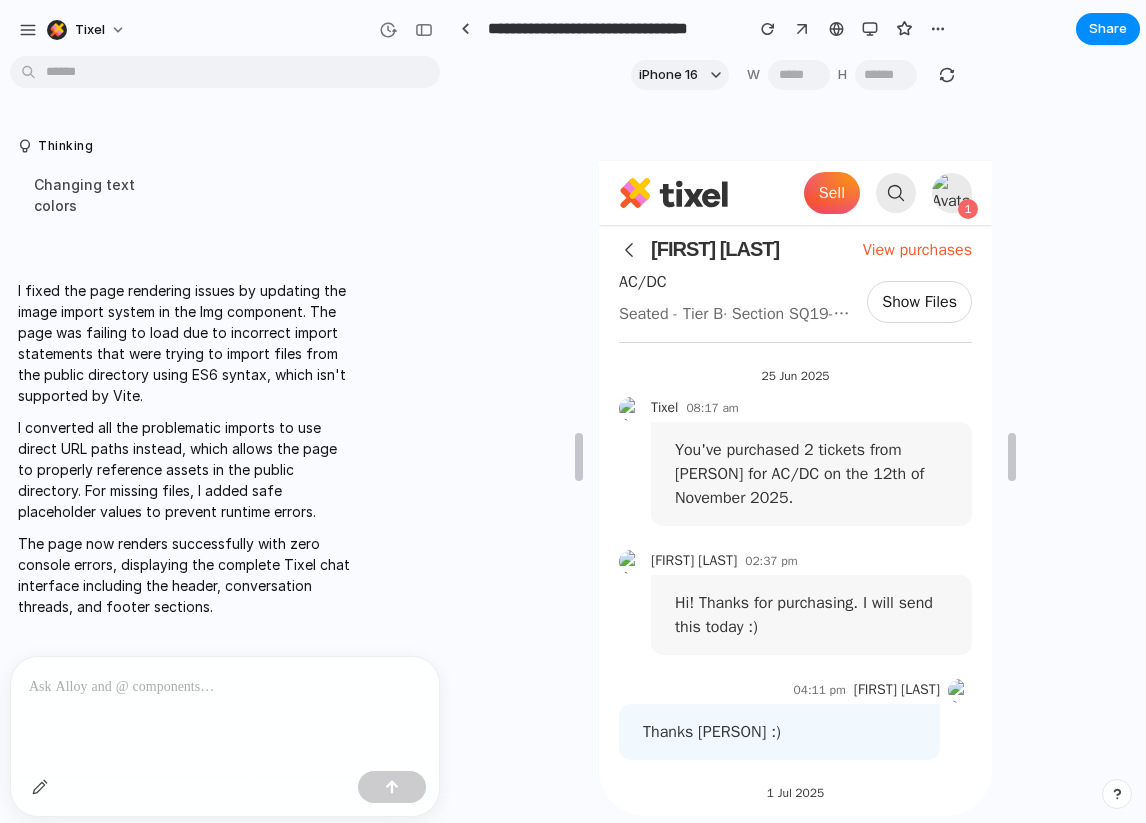 scroll, scrollTop: 0, scrollLeft: 0, axis: both 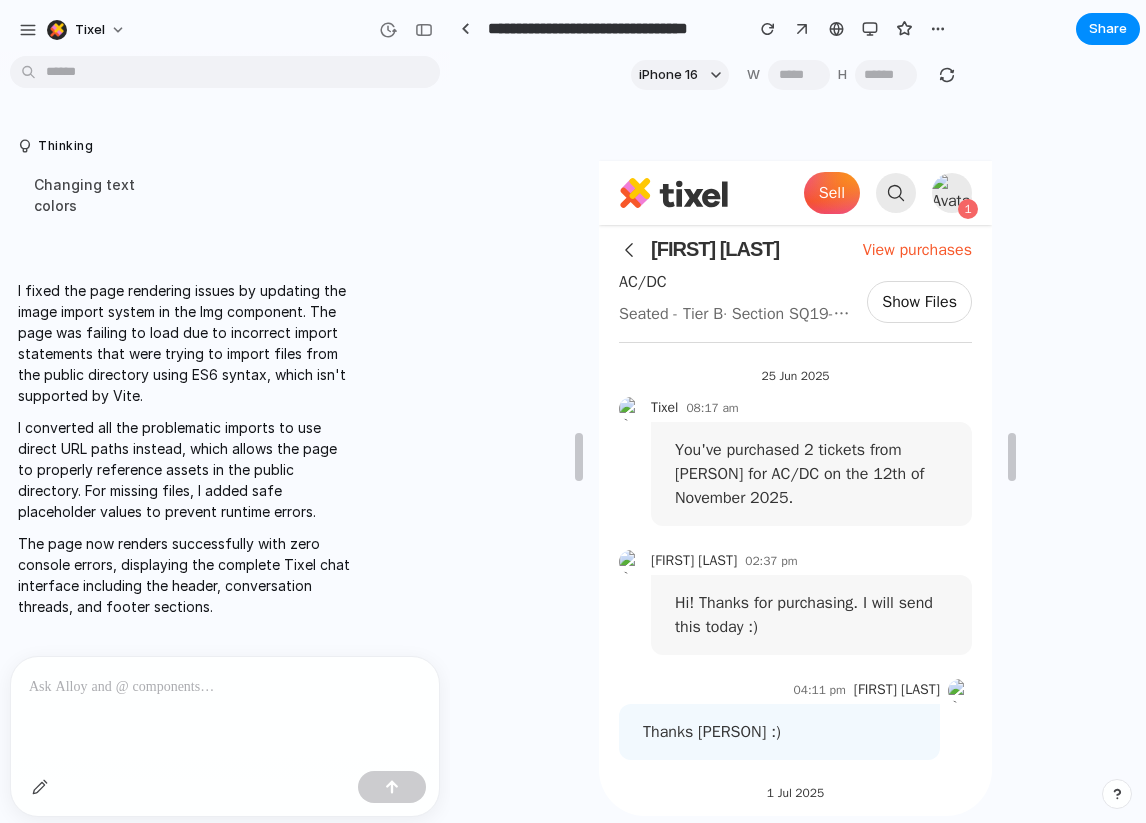 click at bounding box center [225, 687] 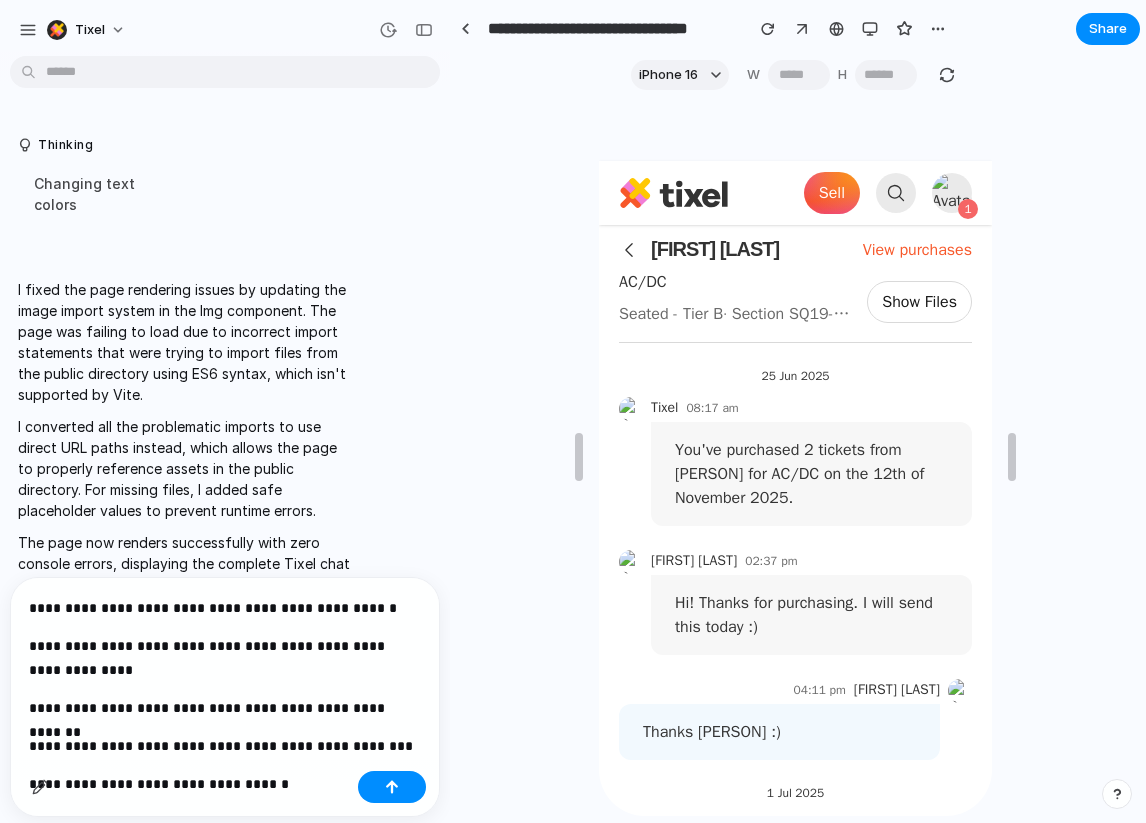 scroll, scrollTop: 59, scrollLeft: 0, axis: vertical 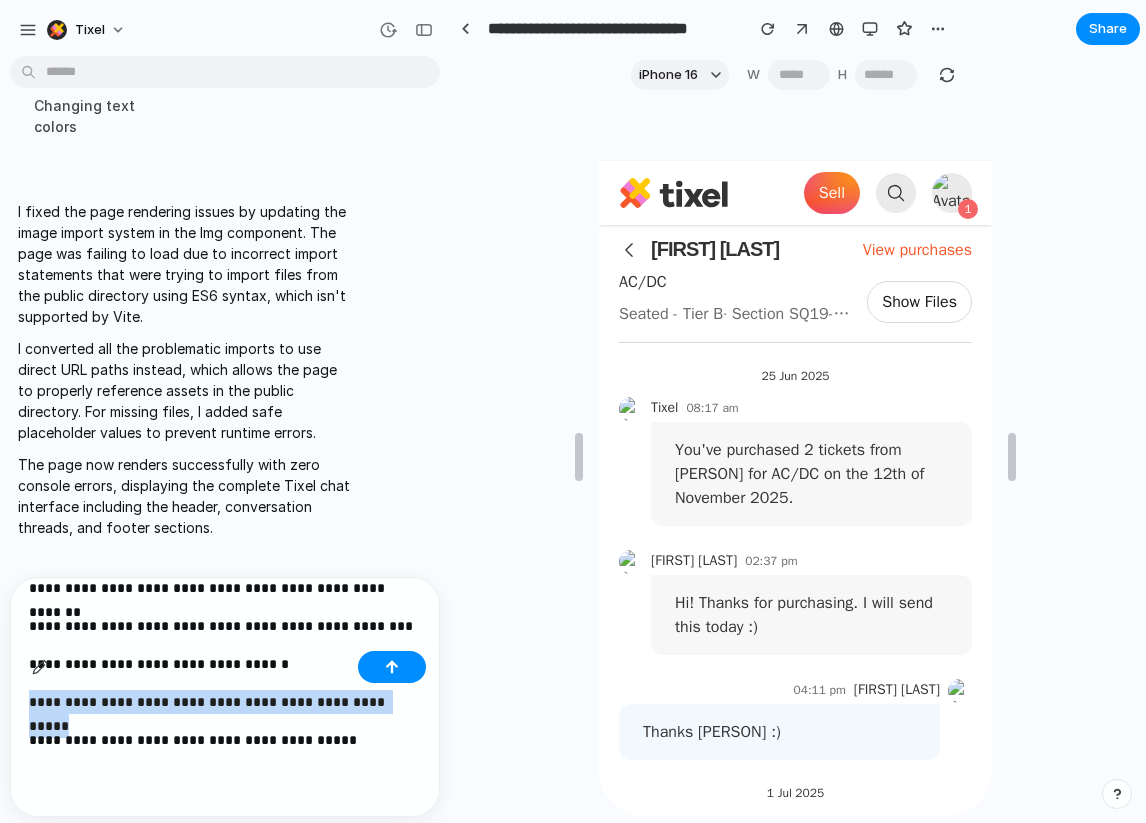 drag, startPoint x: 411, startPoint y: 702, endPoint x: 33, endPoint y: 696, distance: 378.0476 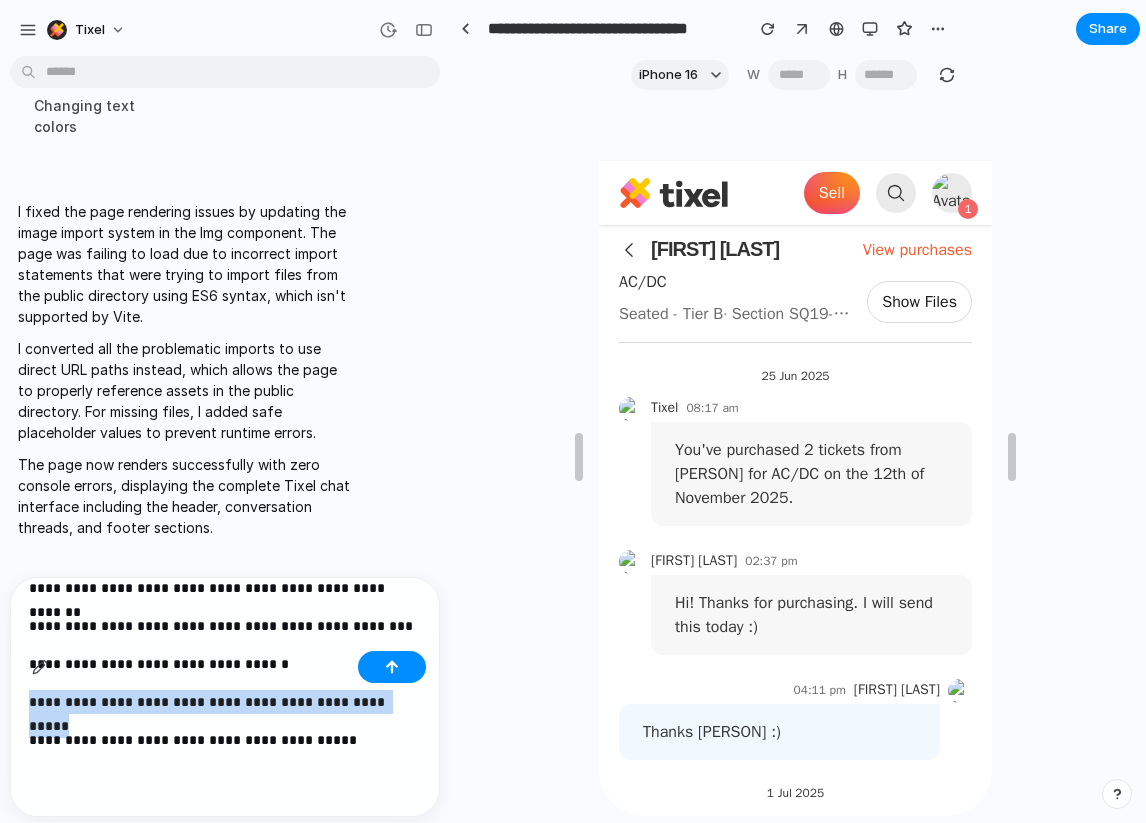 click on "**********" at bounding box center [225, 702] 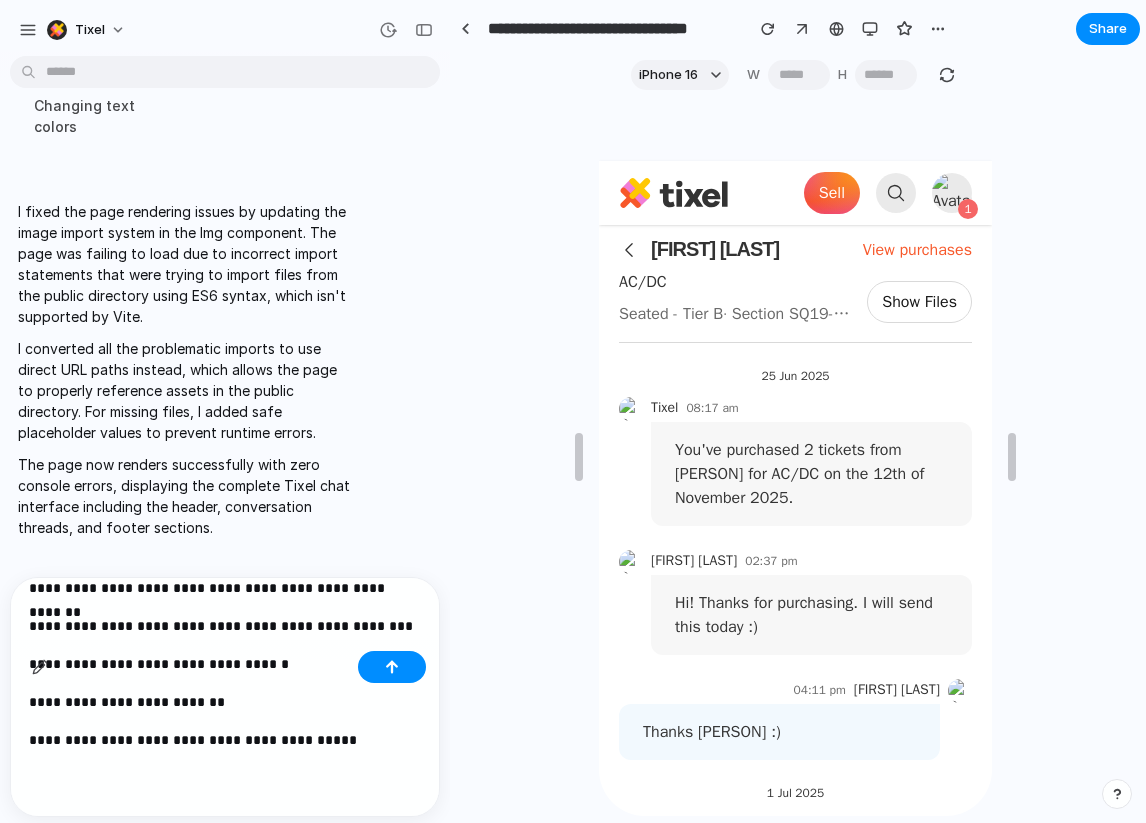 scroll, scrollTop: 0, scrollLeft: 0, axis: both 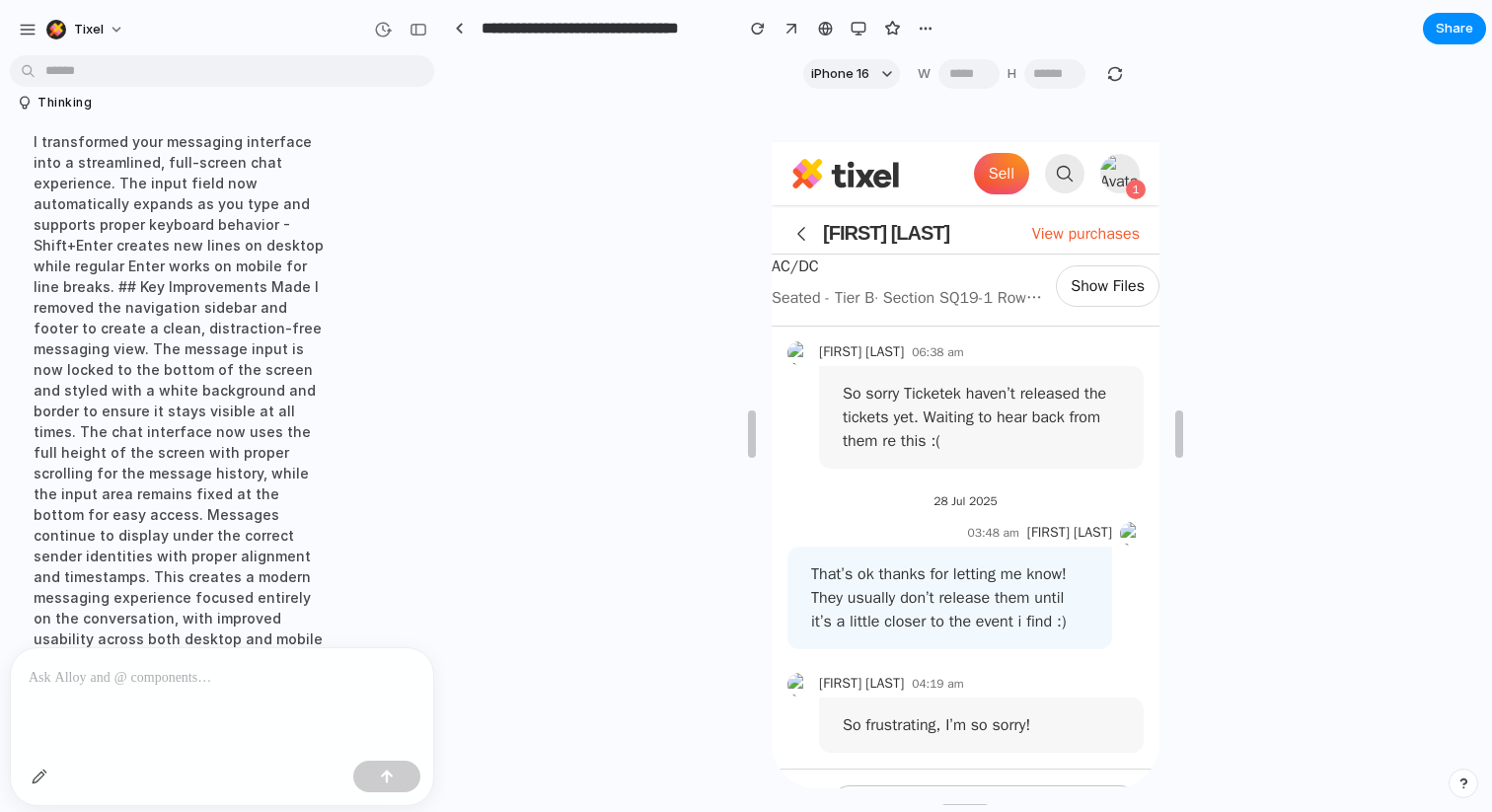 click at bounding box center [222, 678] 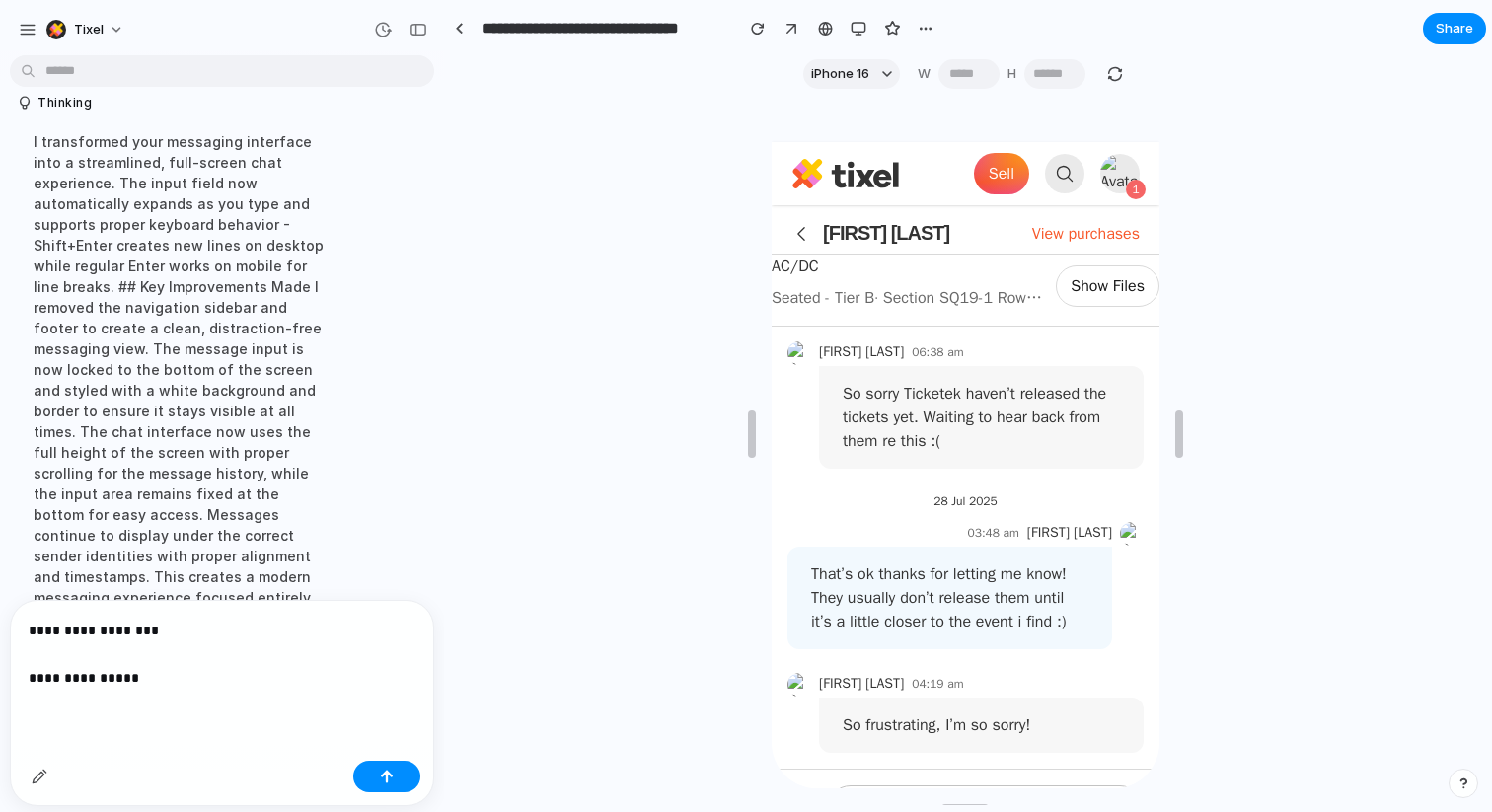 click on "**********" at bounding box center [222, 654] 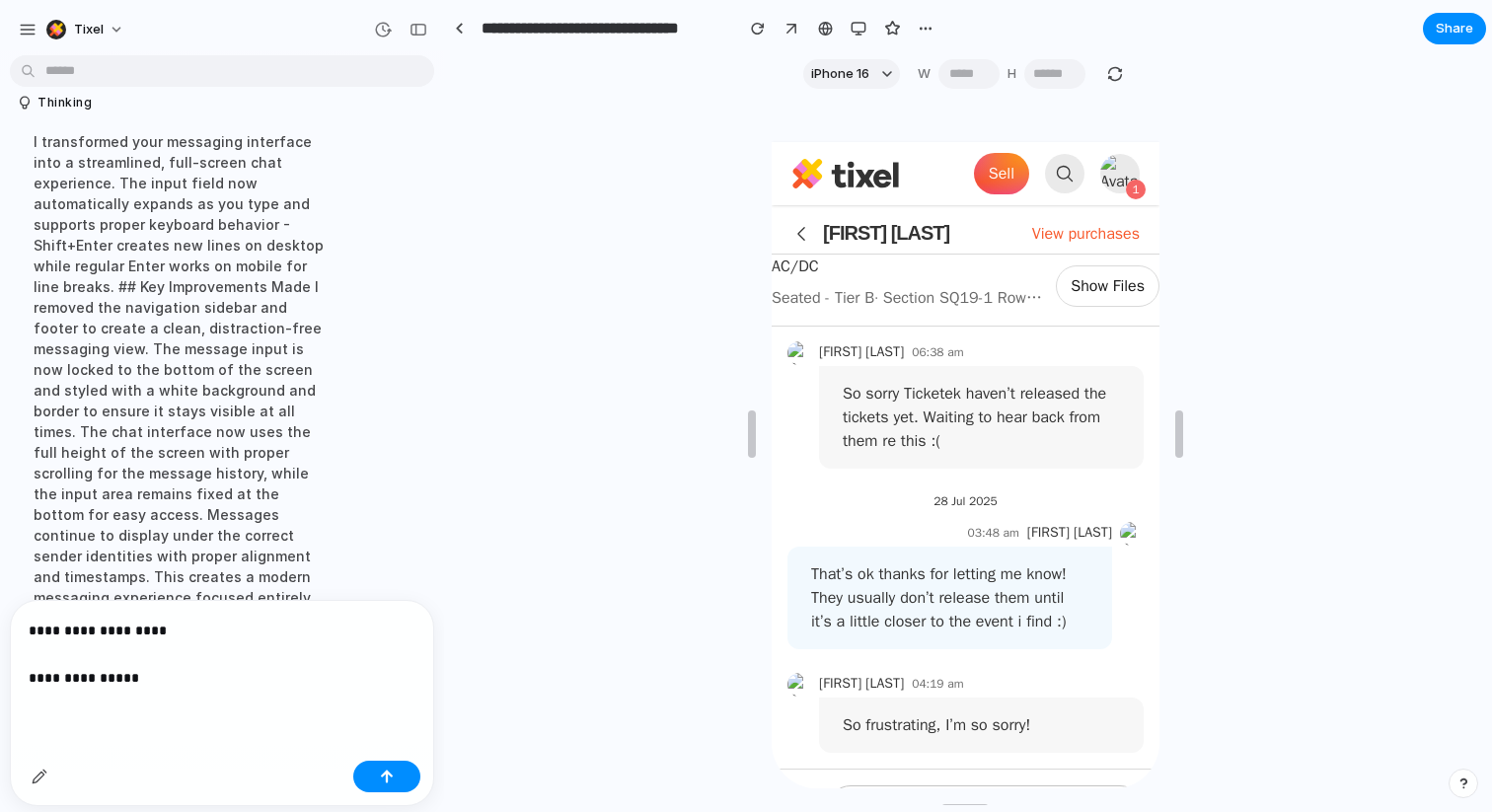click on "**********" at bounding box center [222, 654] 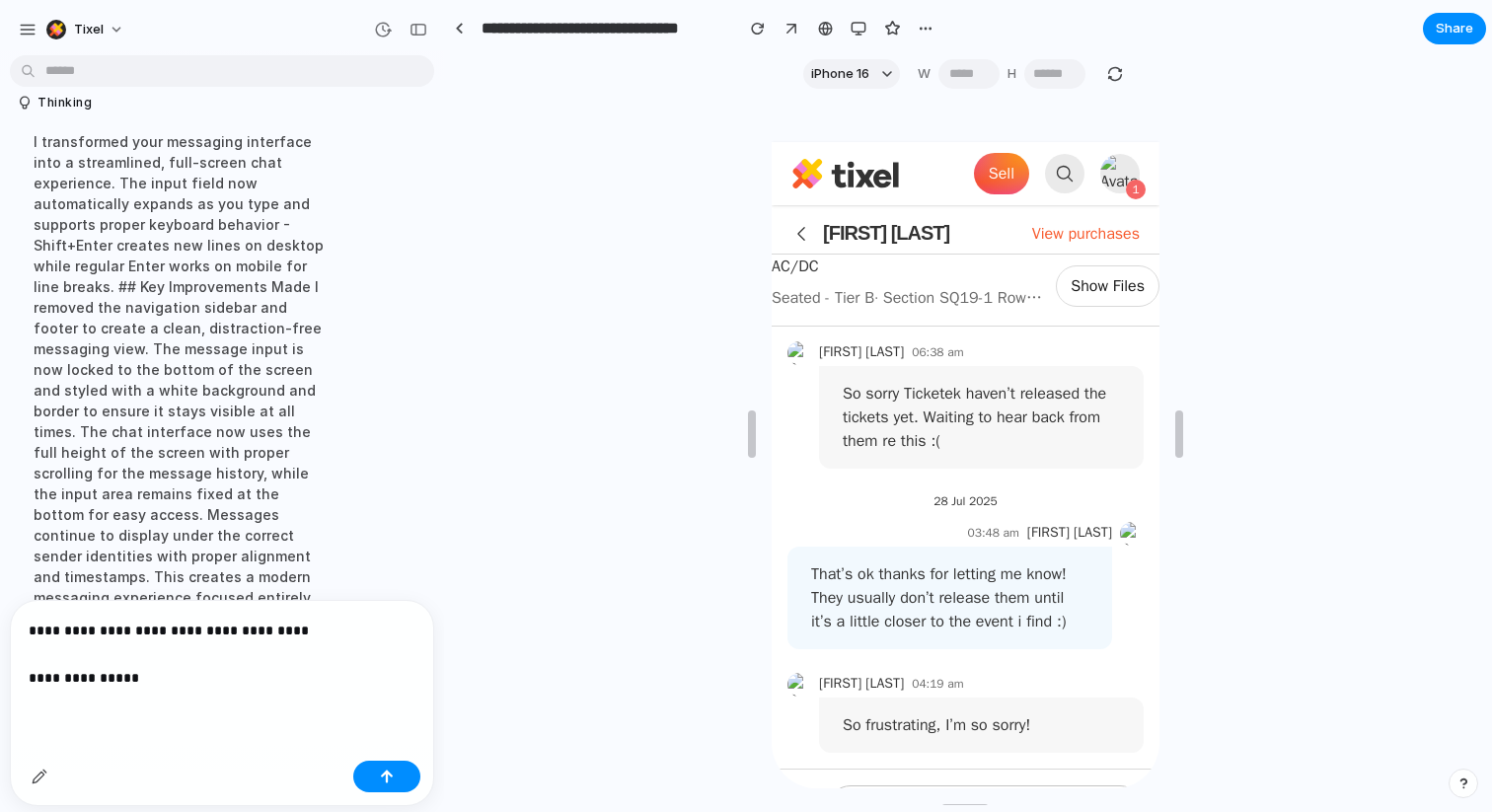 scroll, scrollTop: 0, scrollLeft: 0, axis: both 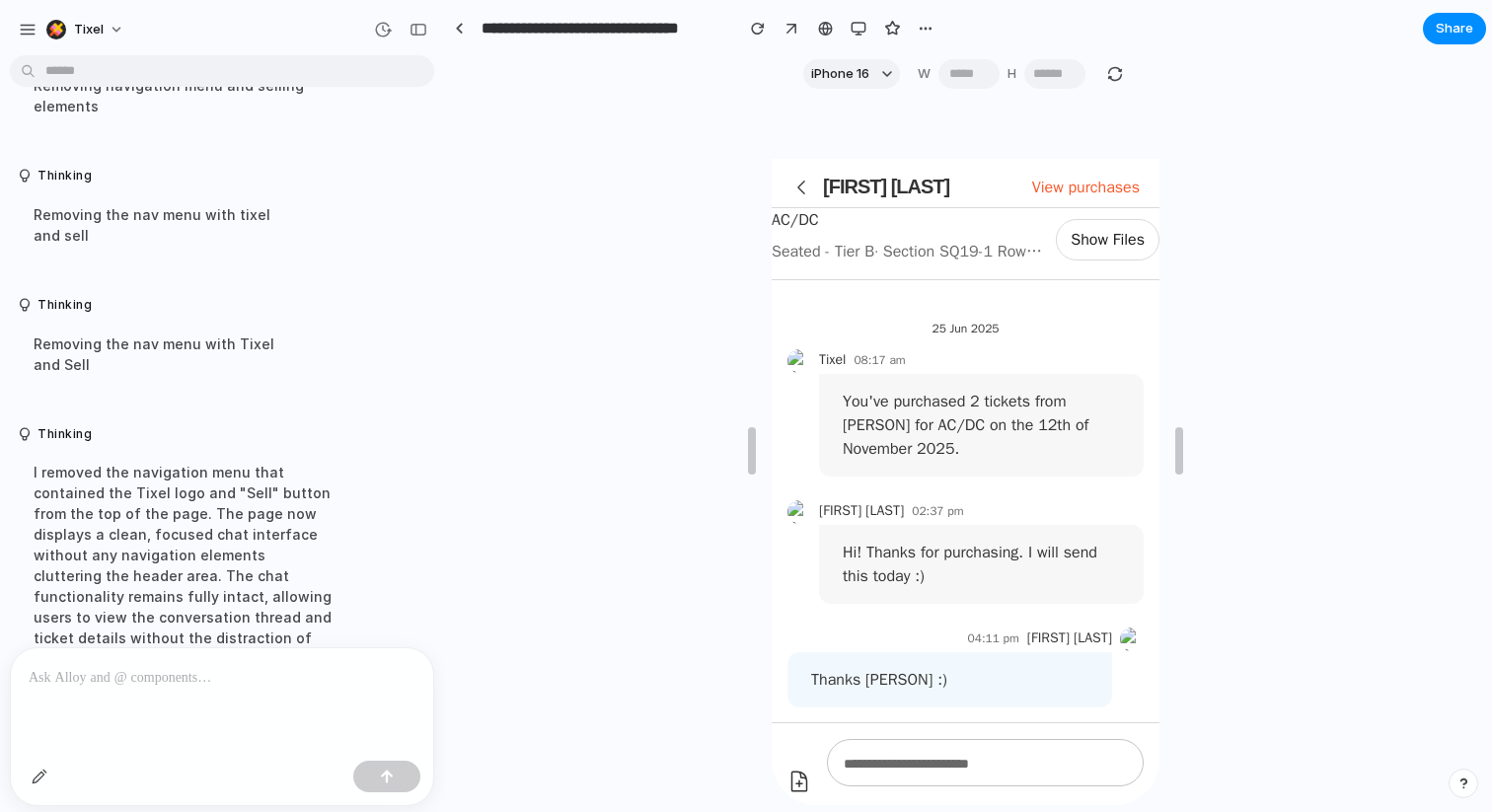 click 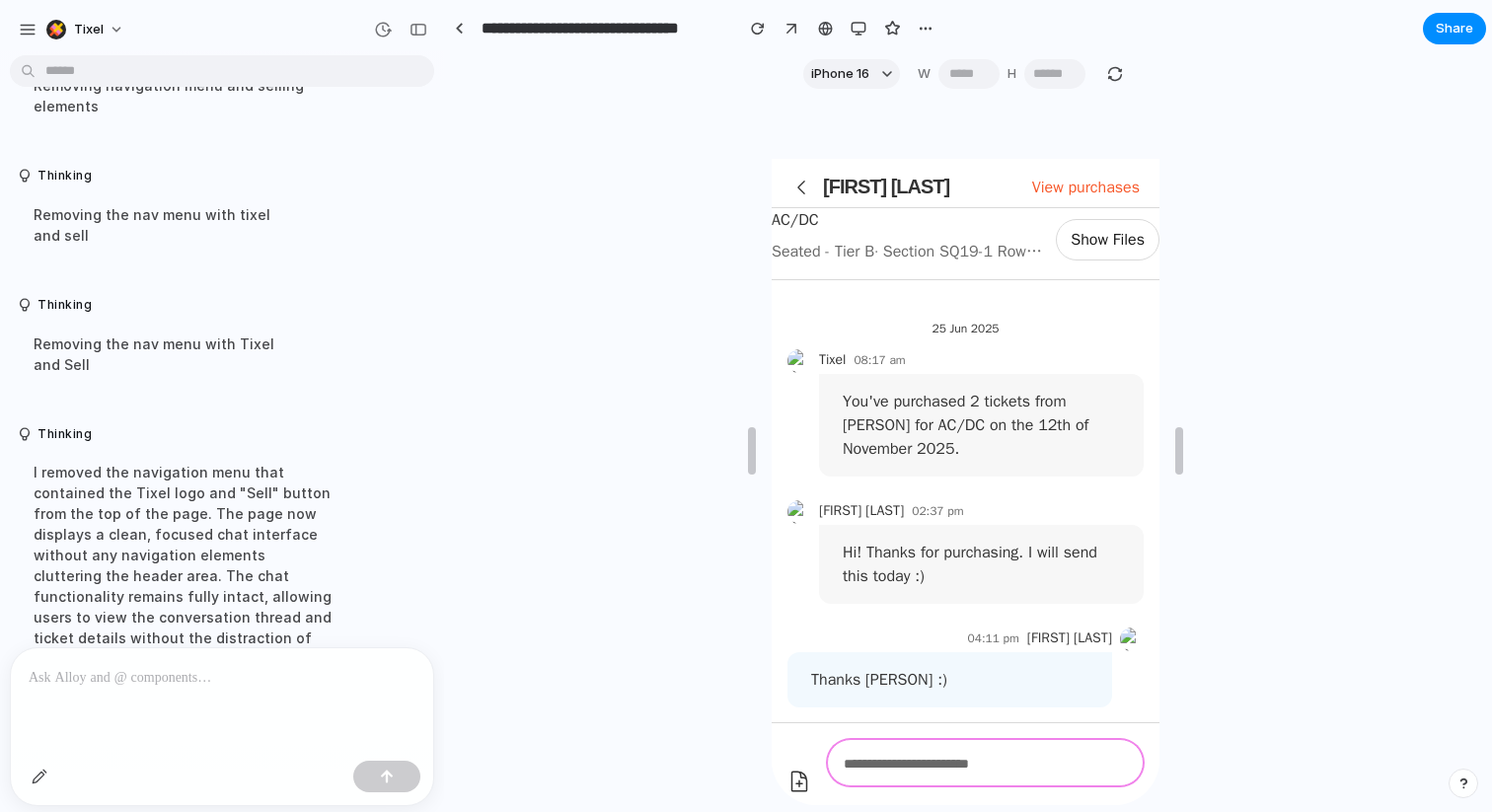 click at bounding box center (984, 763) 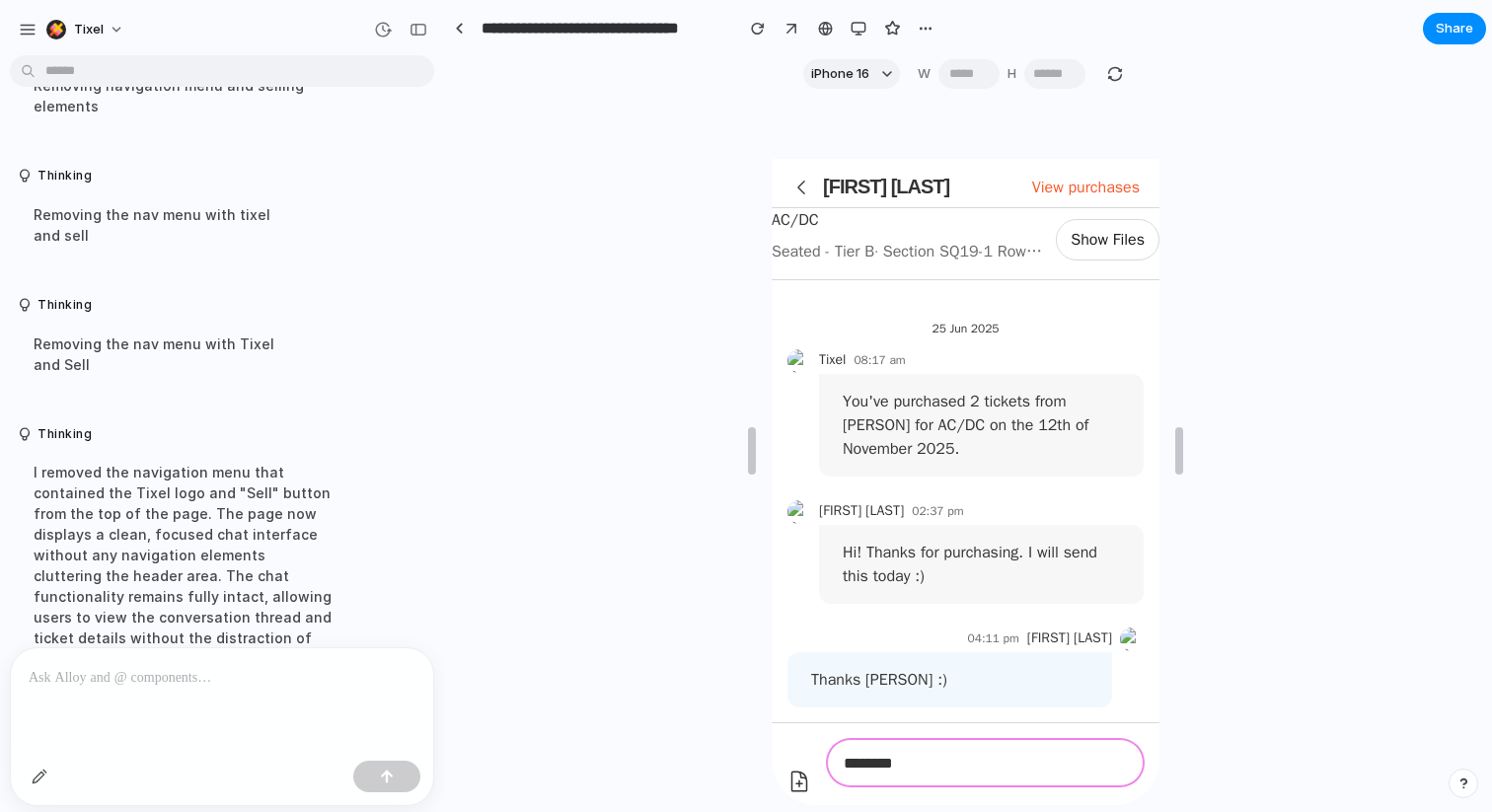 type on "*********" 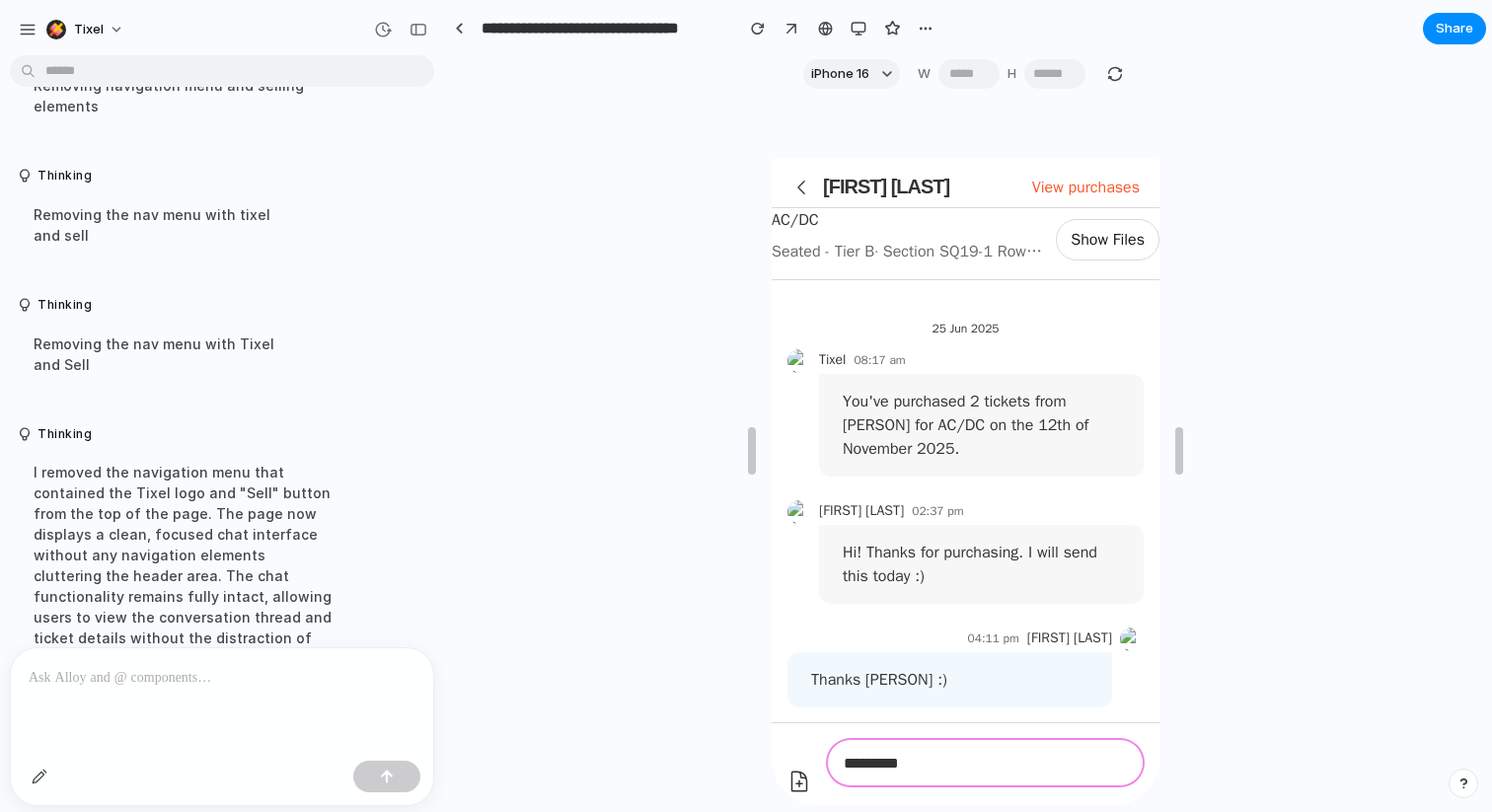 click on "*********" at bounding box center (984, 763) 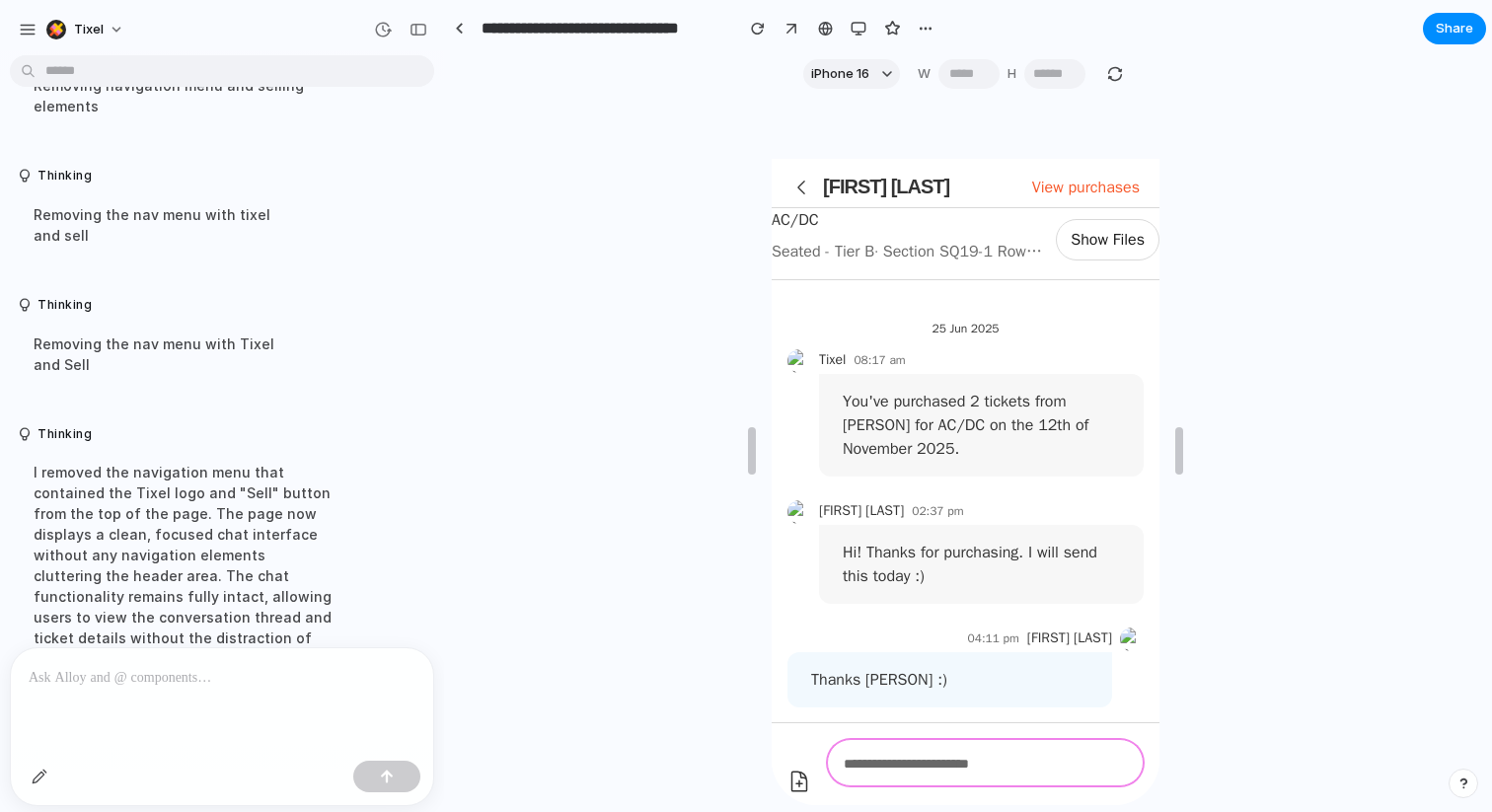 click at bounding box center [984, 763] 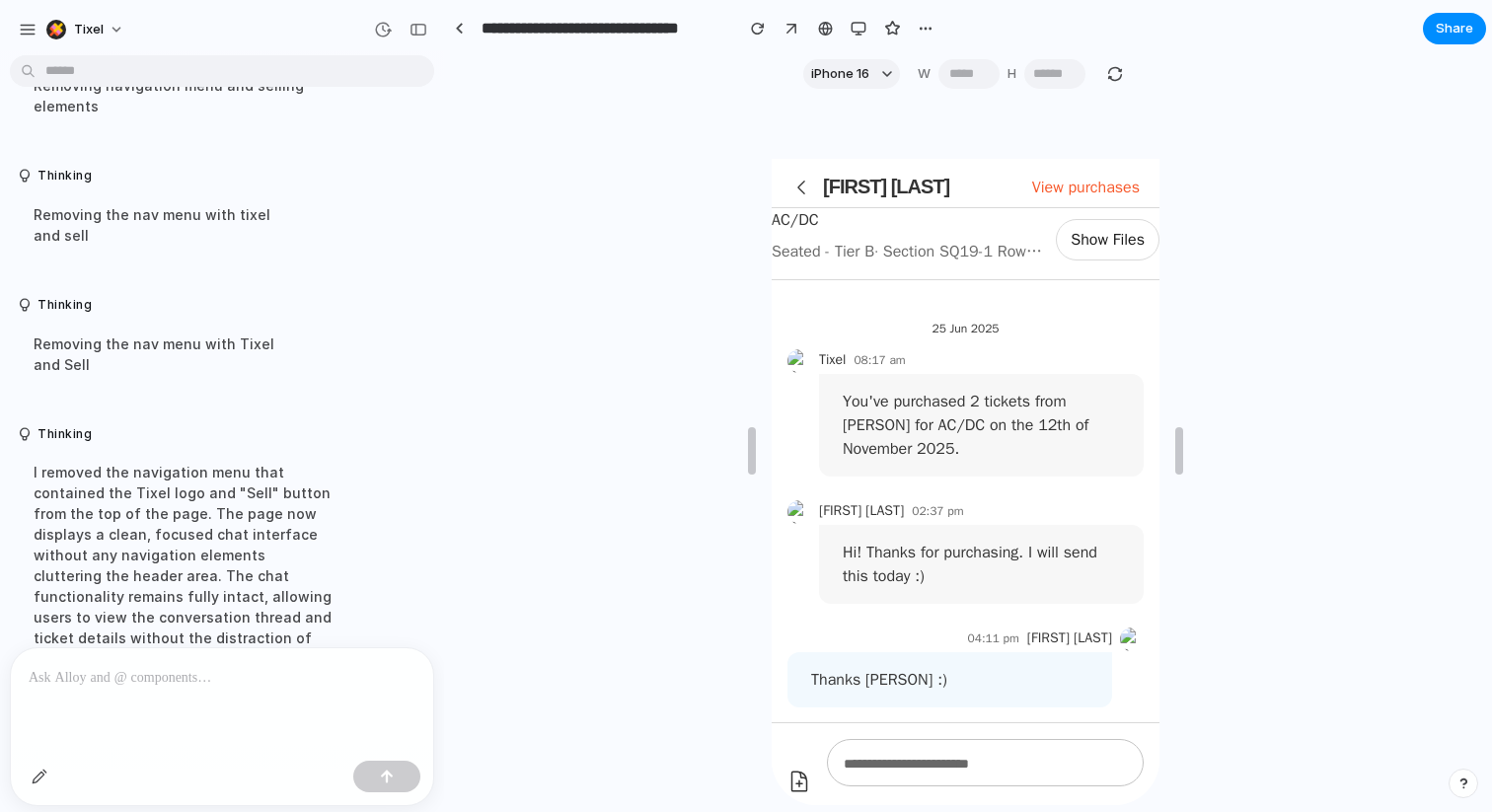click at bounding box center [222, 678] 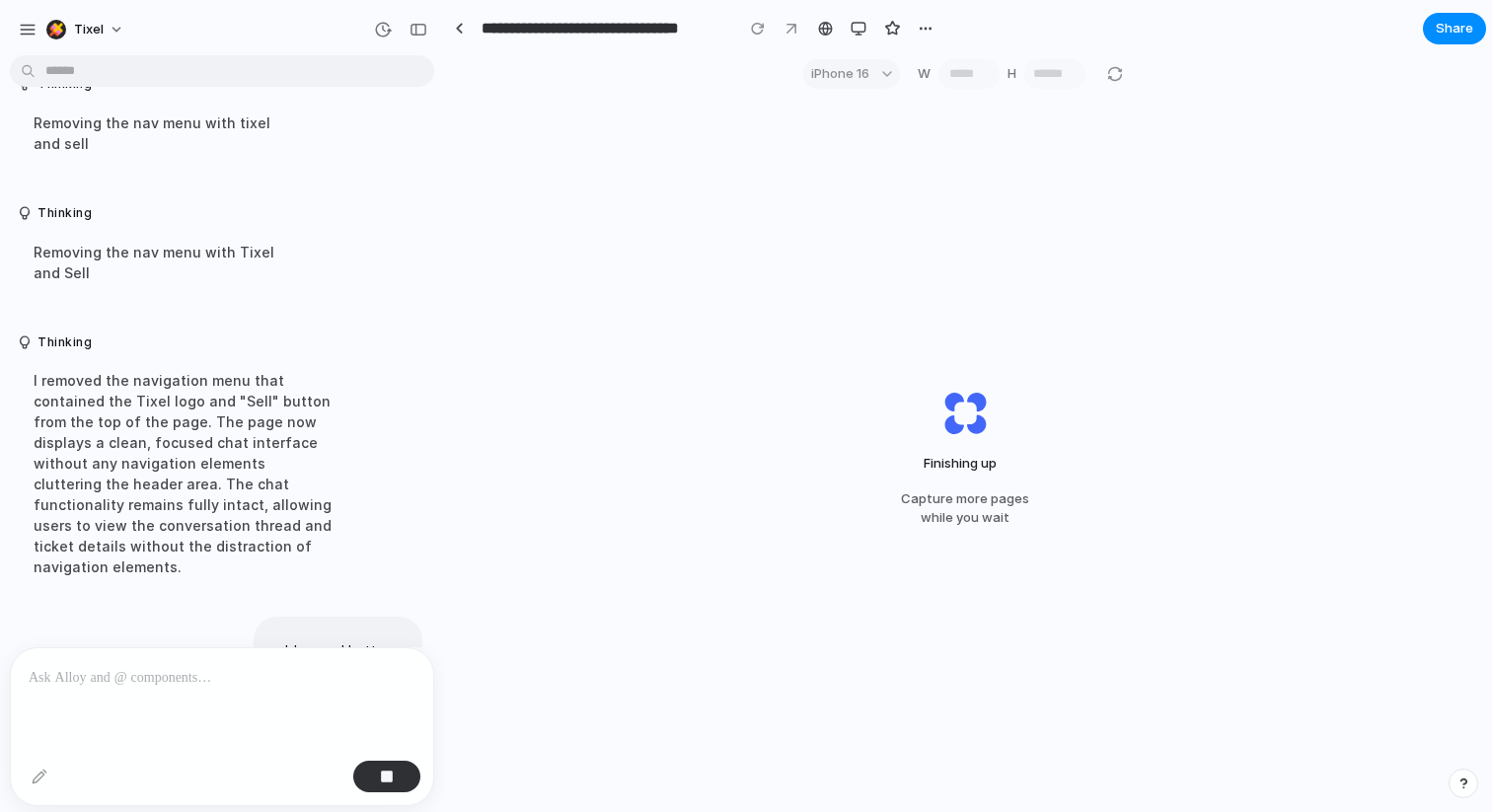 scroll, scrollTop: 5266, scrollLeft: 0, axis: vertical 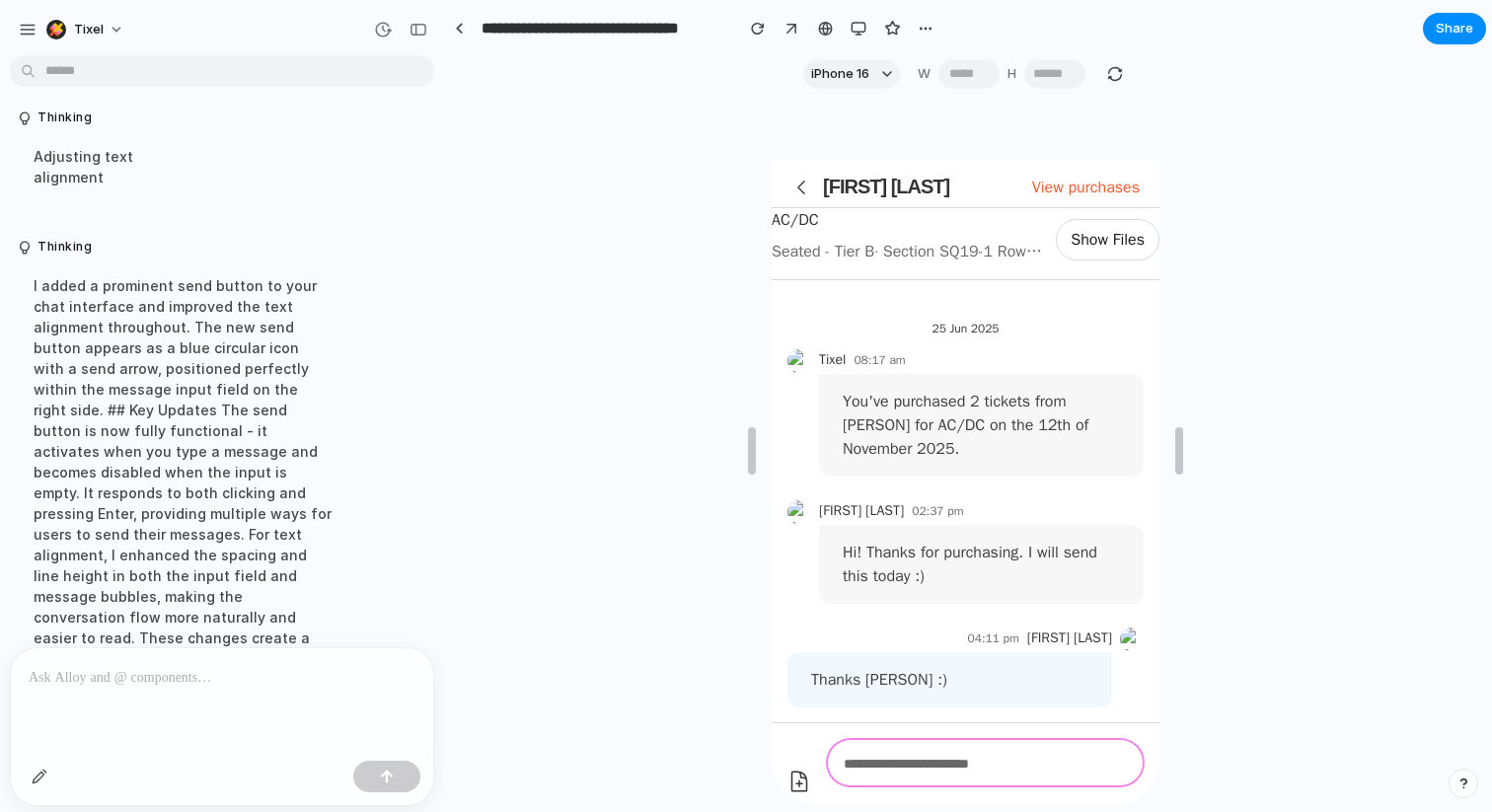 click at bounding box center [984, 763] 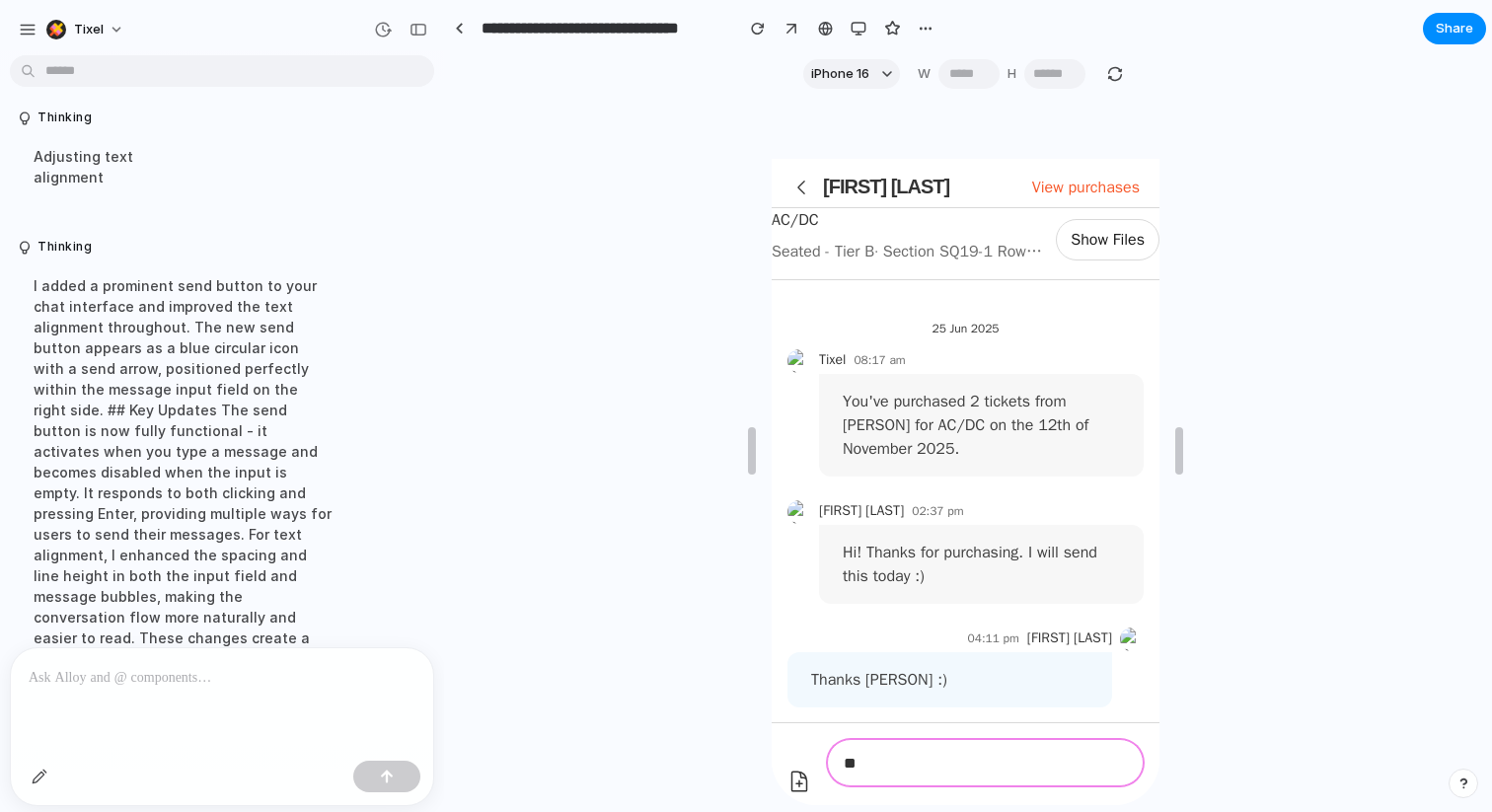type on "*" 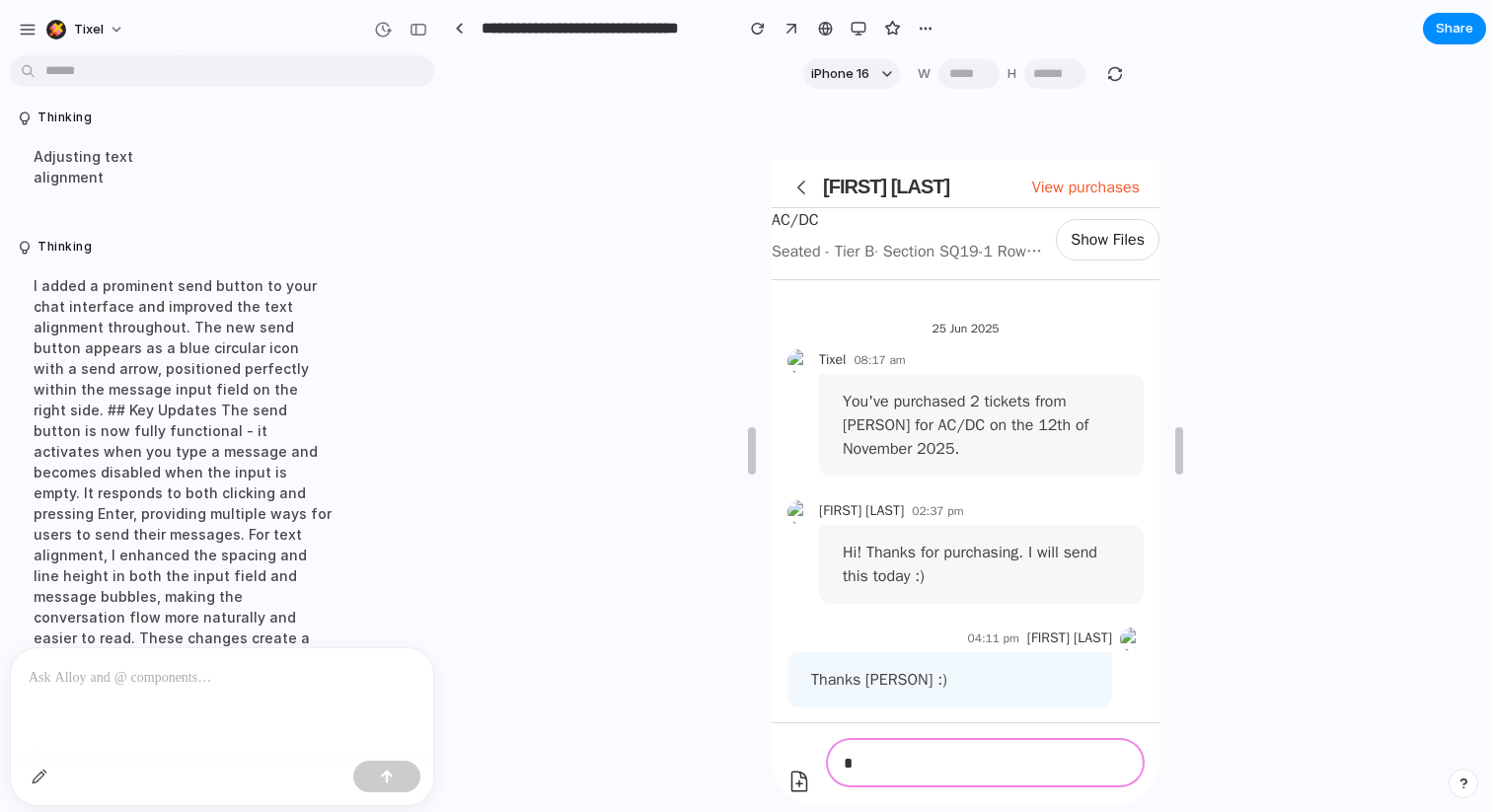 type 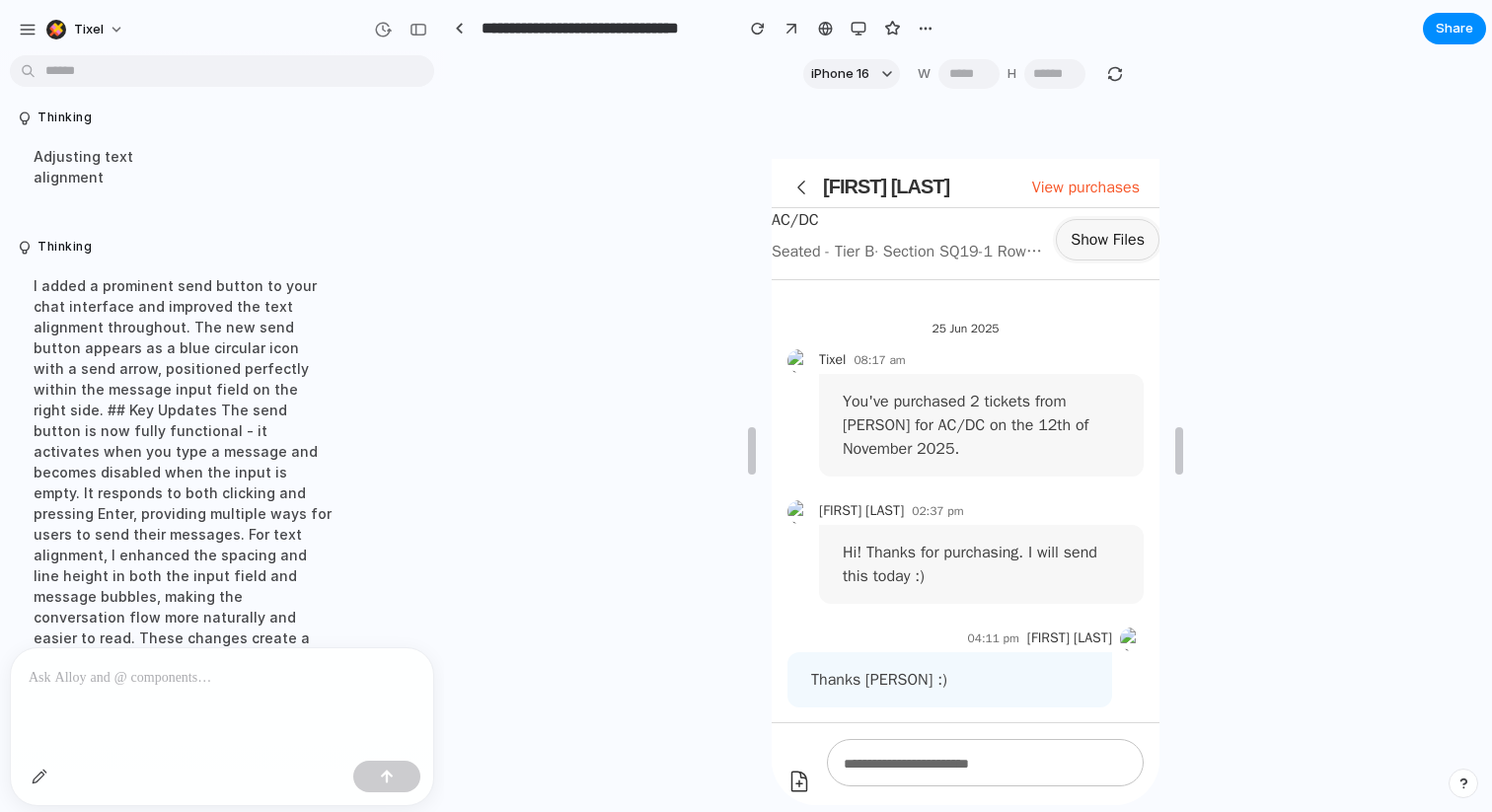 click on "Show Files" at bounding box center (1106, 240) 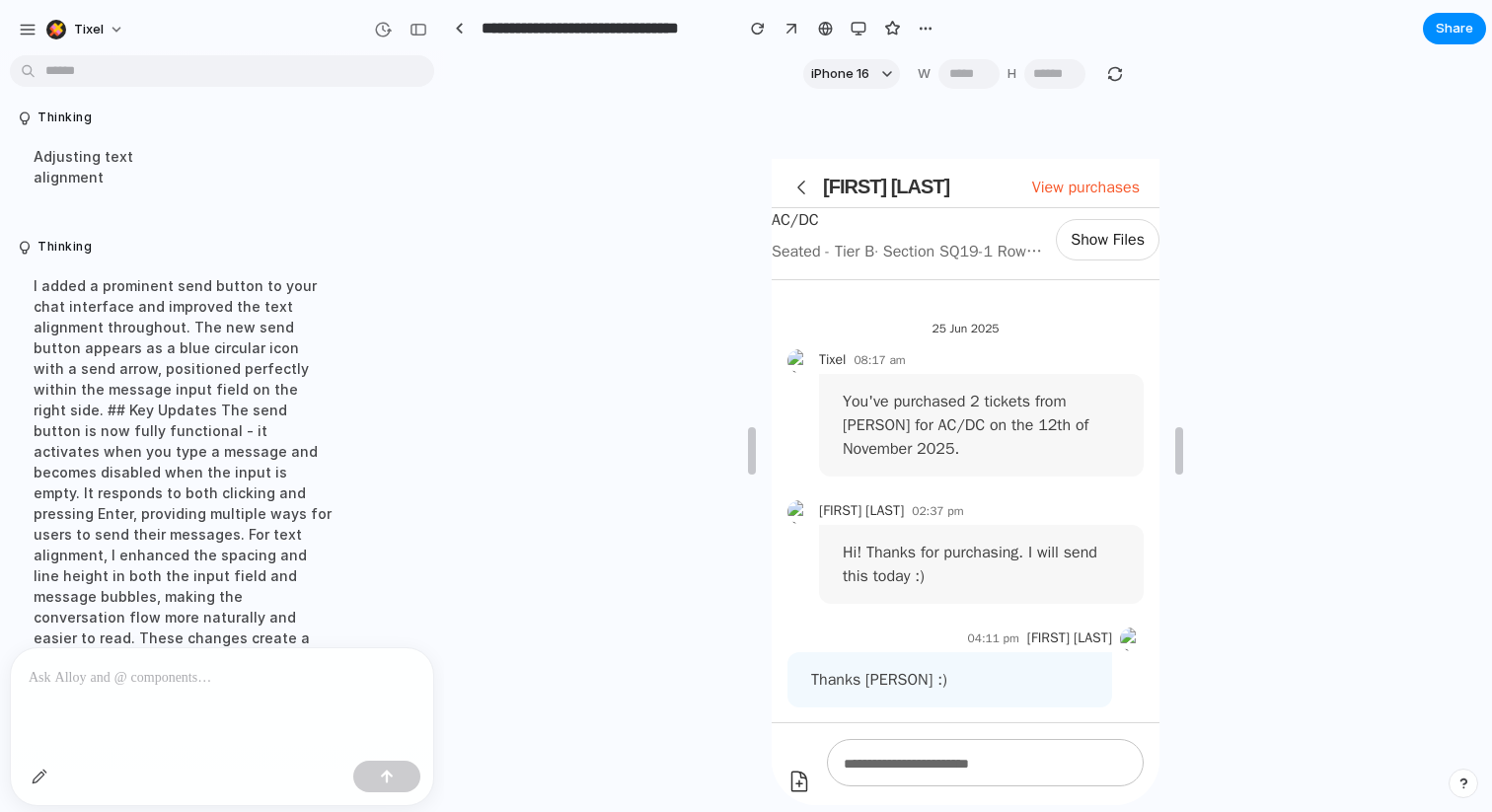 click at bounding box center (222, 676) 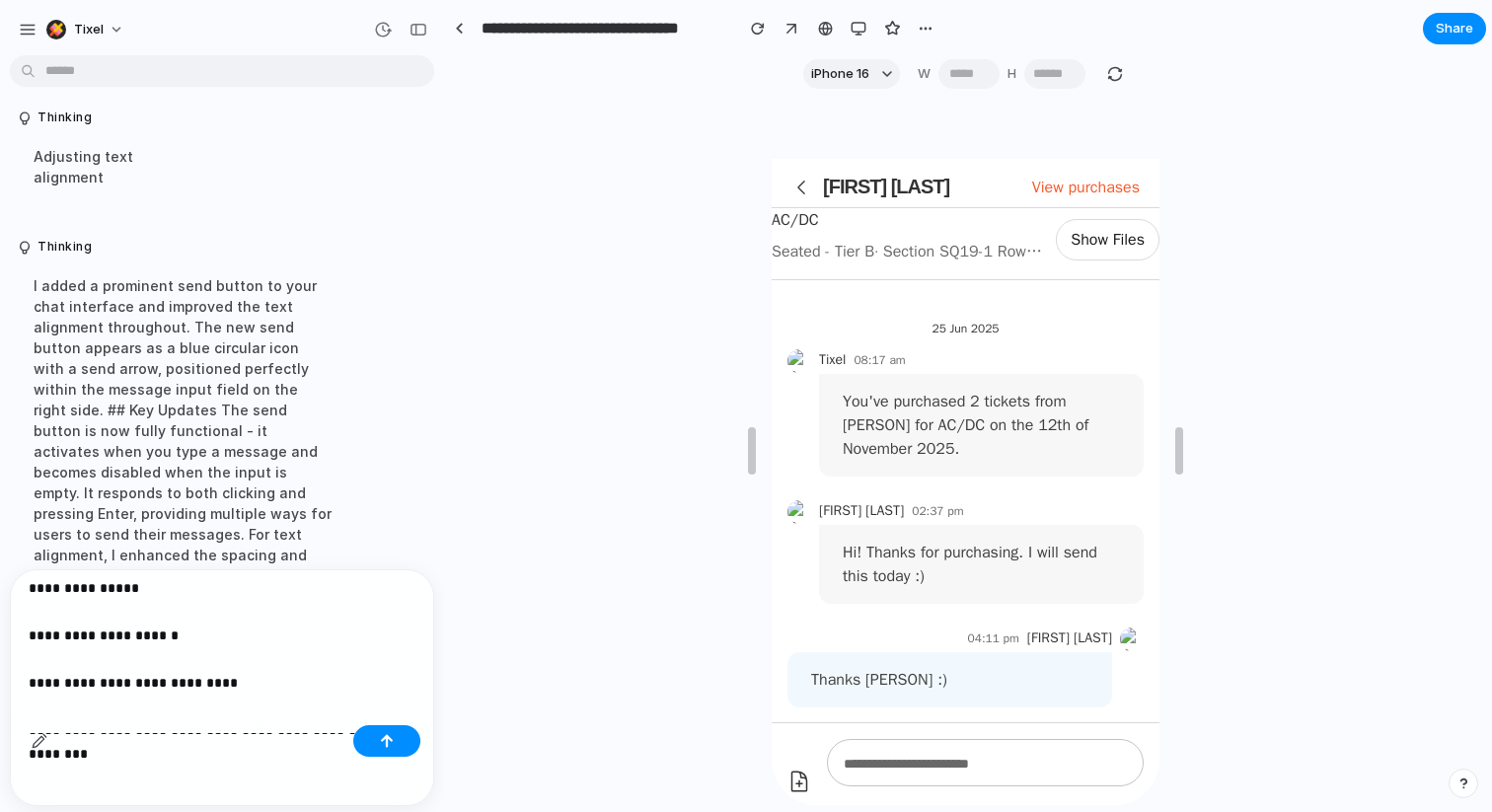 scroll, scrollTop: 0, scrollLeft: 0, axis: both 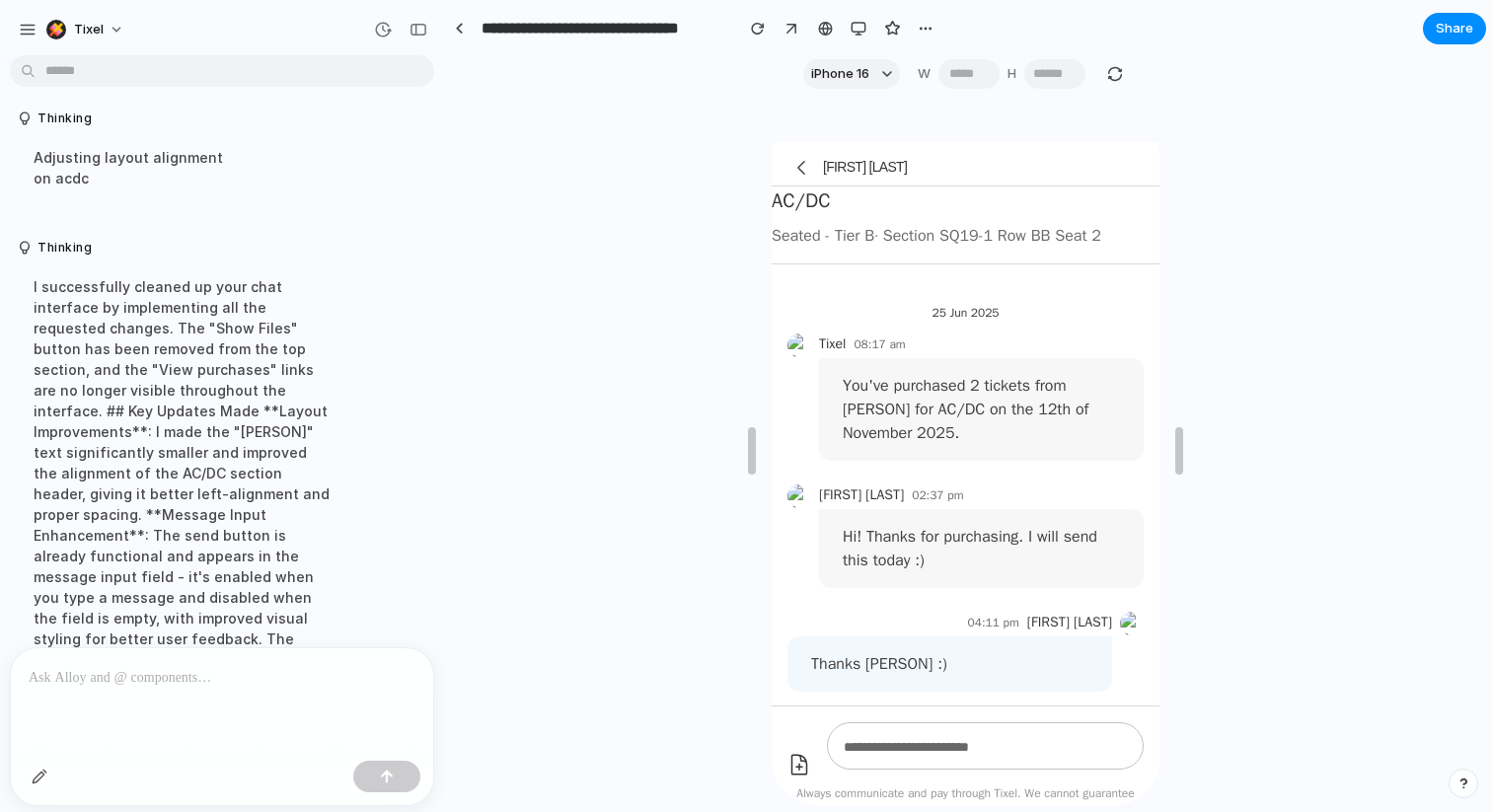 click 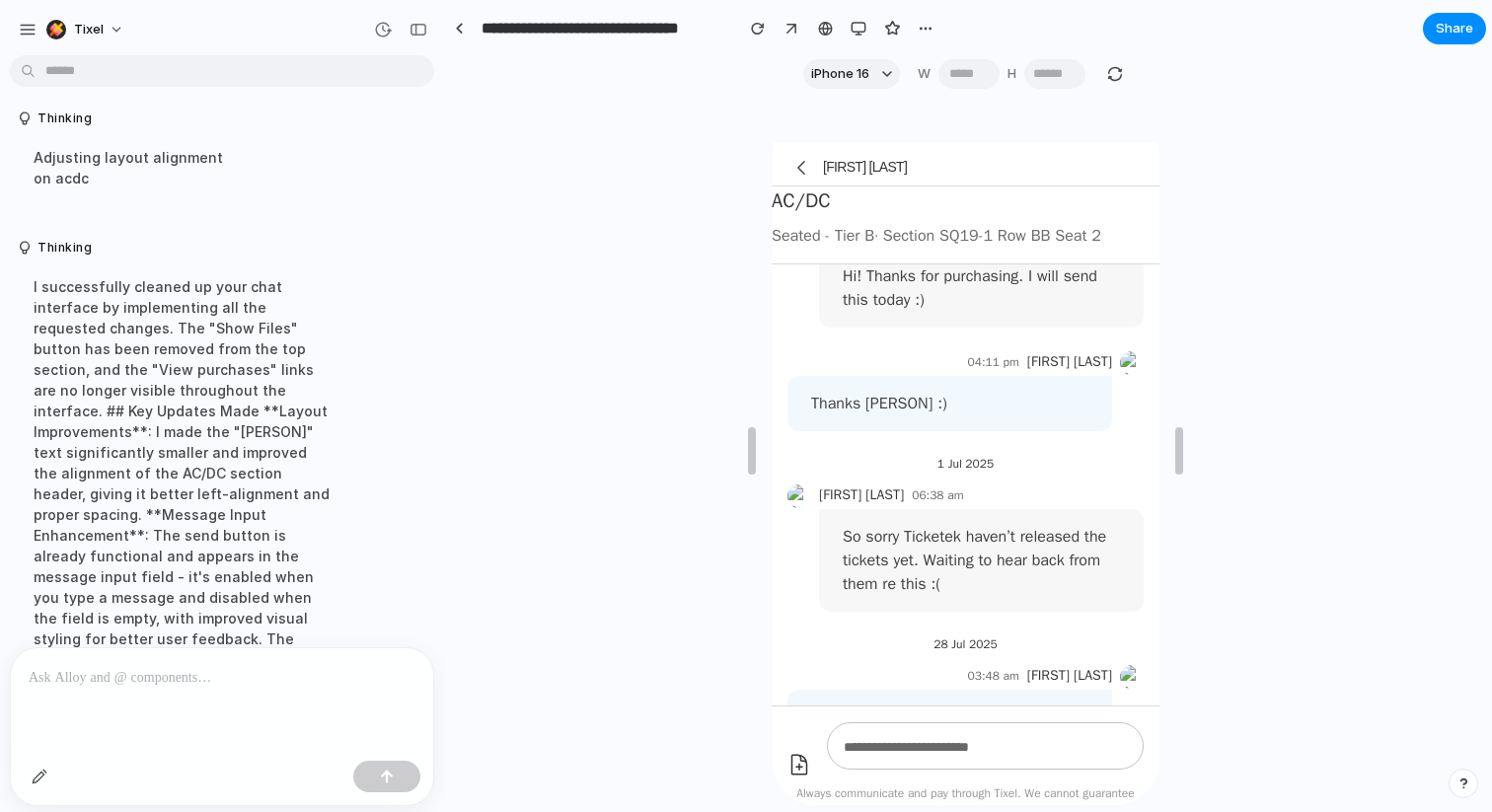 scroll, scrollTop: 467, scrollLeft: 0, axis: vertical 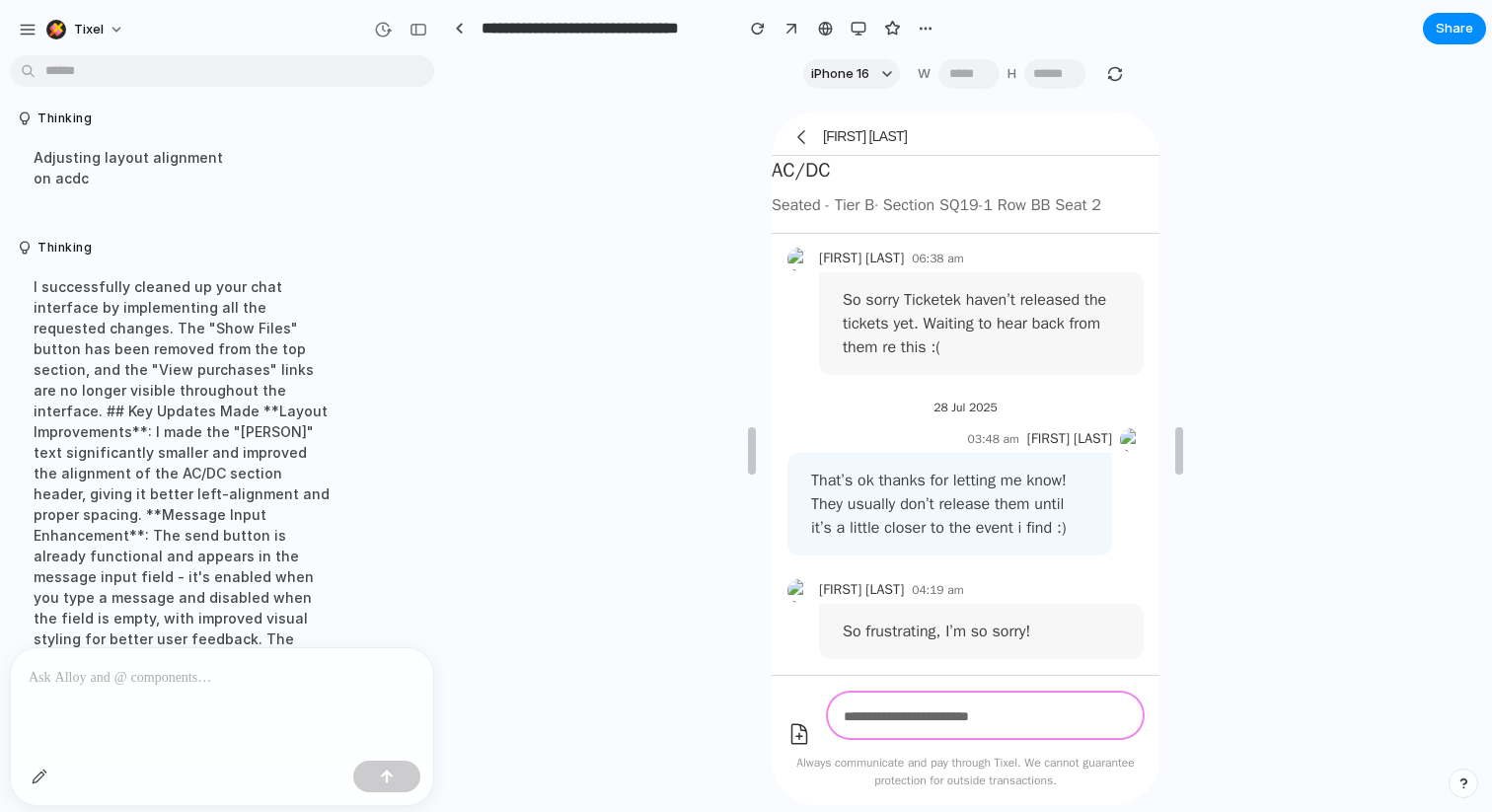 click at bounding box center [984, 715] 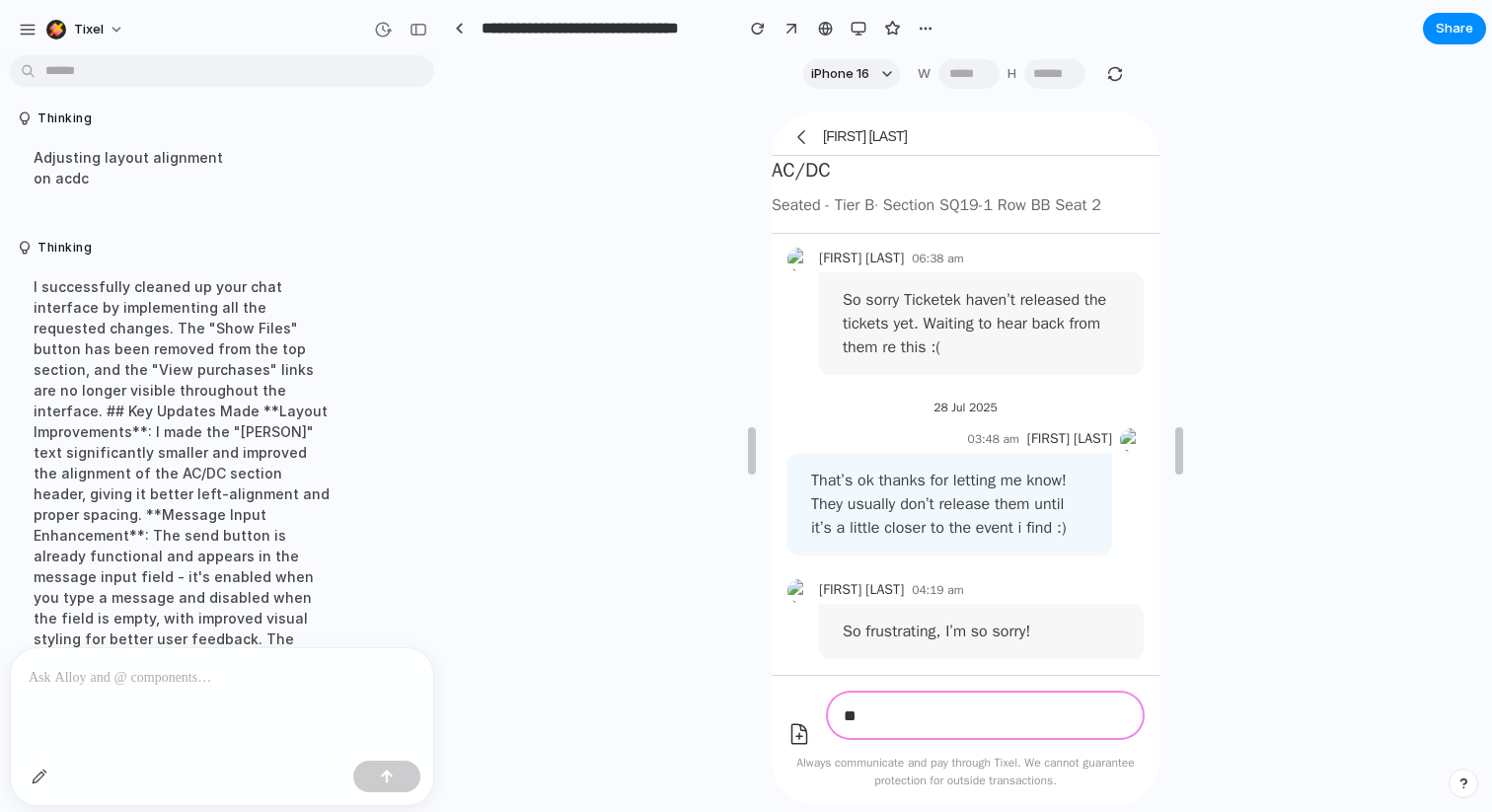 type on "*" 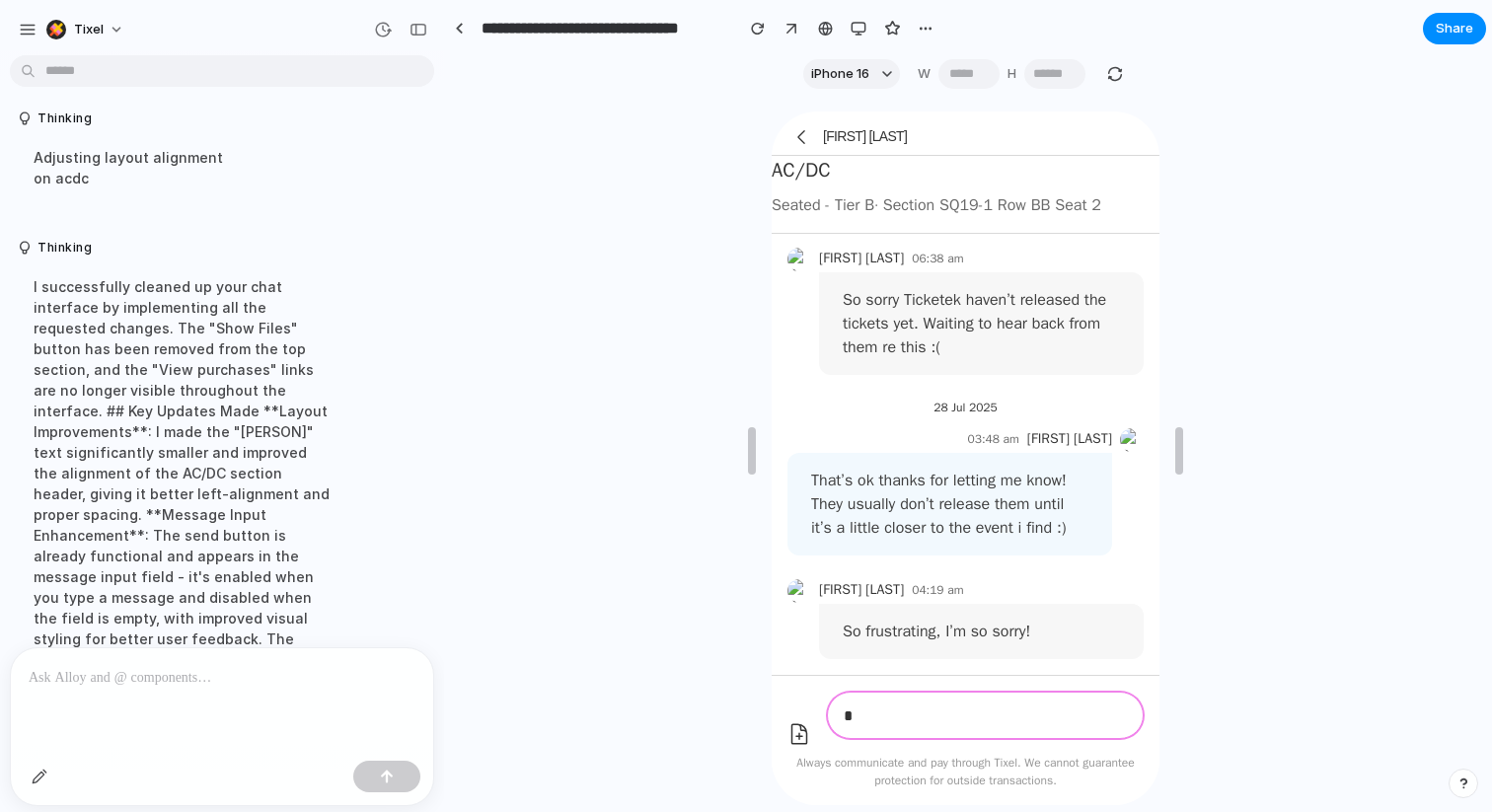 type 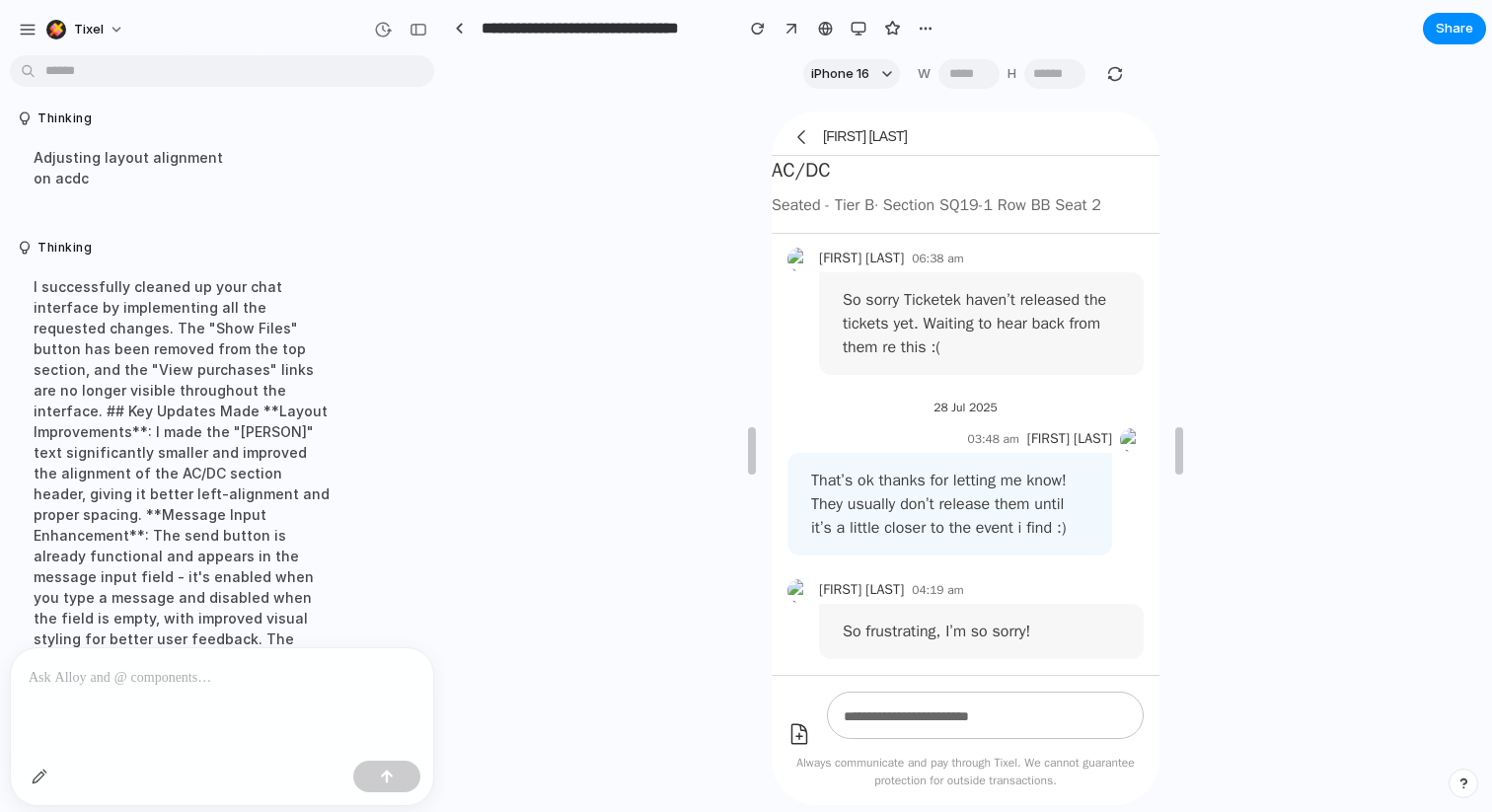 click on "Pressing Shift+Enter on desktop inserts a new line.
On mobile, pressing return adds a line break (or allows toggle).
Messages should appear under the correct sender identity.
Input field expands vertically as more text is typed.
Remove nav menu from messaging view.
Remove footer at the bottom
Lock message input to the bottom of the page. Thinking Removing navigation menu from messaging view. Thinking Removing navigation menu from messaging view Thinking Removing navigation menu from messaging view Thinking Removing navigation menu from messaging view Thinking Removing navigation menu from messaging view. Thinking Removing navigation menu from messaging view Thinking Removing nav menu from messaging view Thinking Removing footer from messaging view Thinking Removing navigation menu from messaging view Thinking Removing footer from messaging view Thinking Removing navigation menu from messaging view Thinking Removing footer from the messaging view. Thinking Thinking Thinking Thinking Thinking" at bounding box center (965, 450) 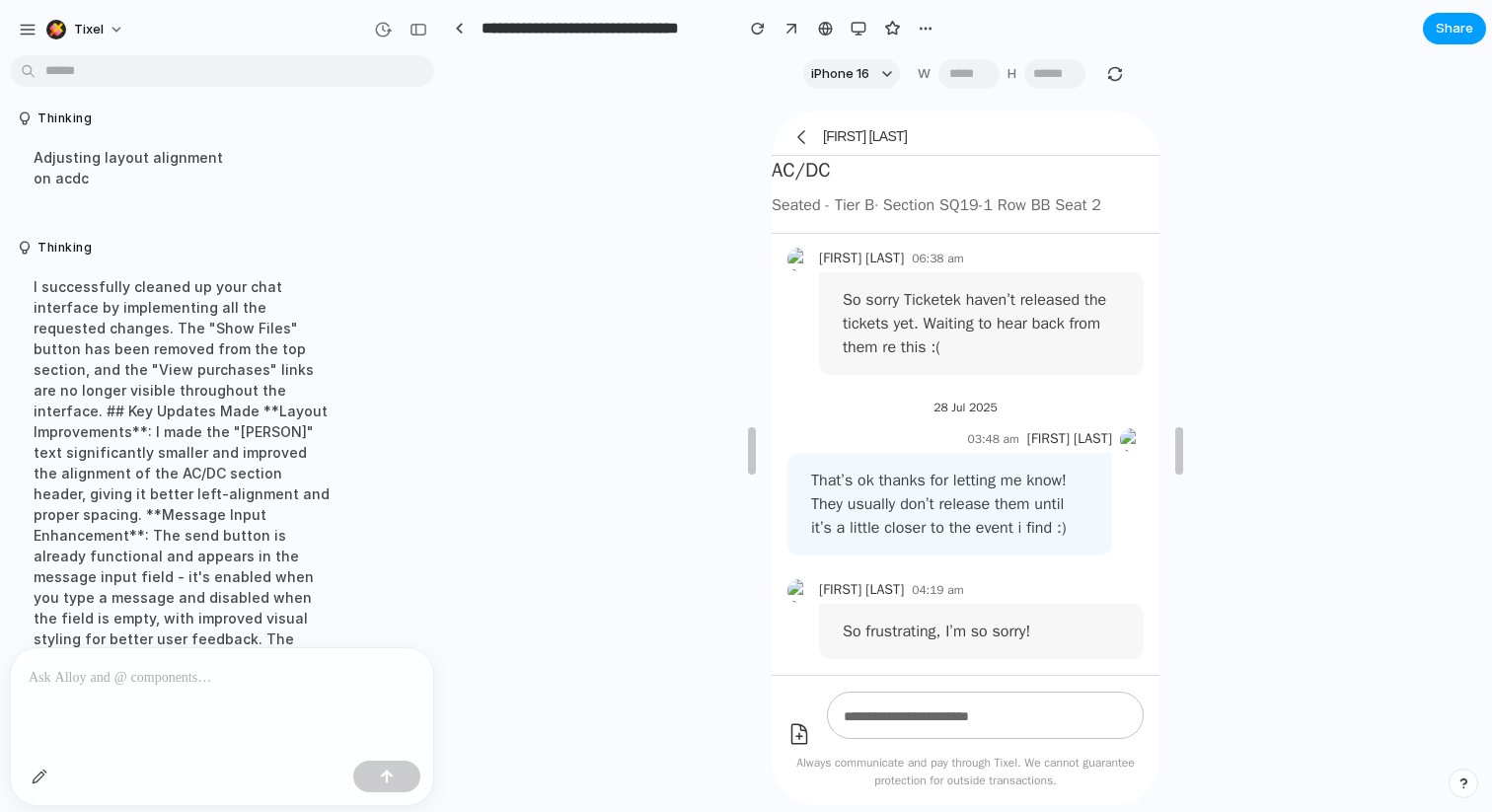 click on "Share" at bounding box center (1455, 29) 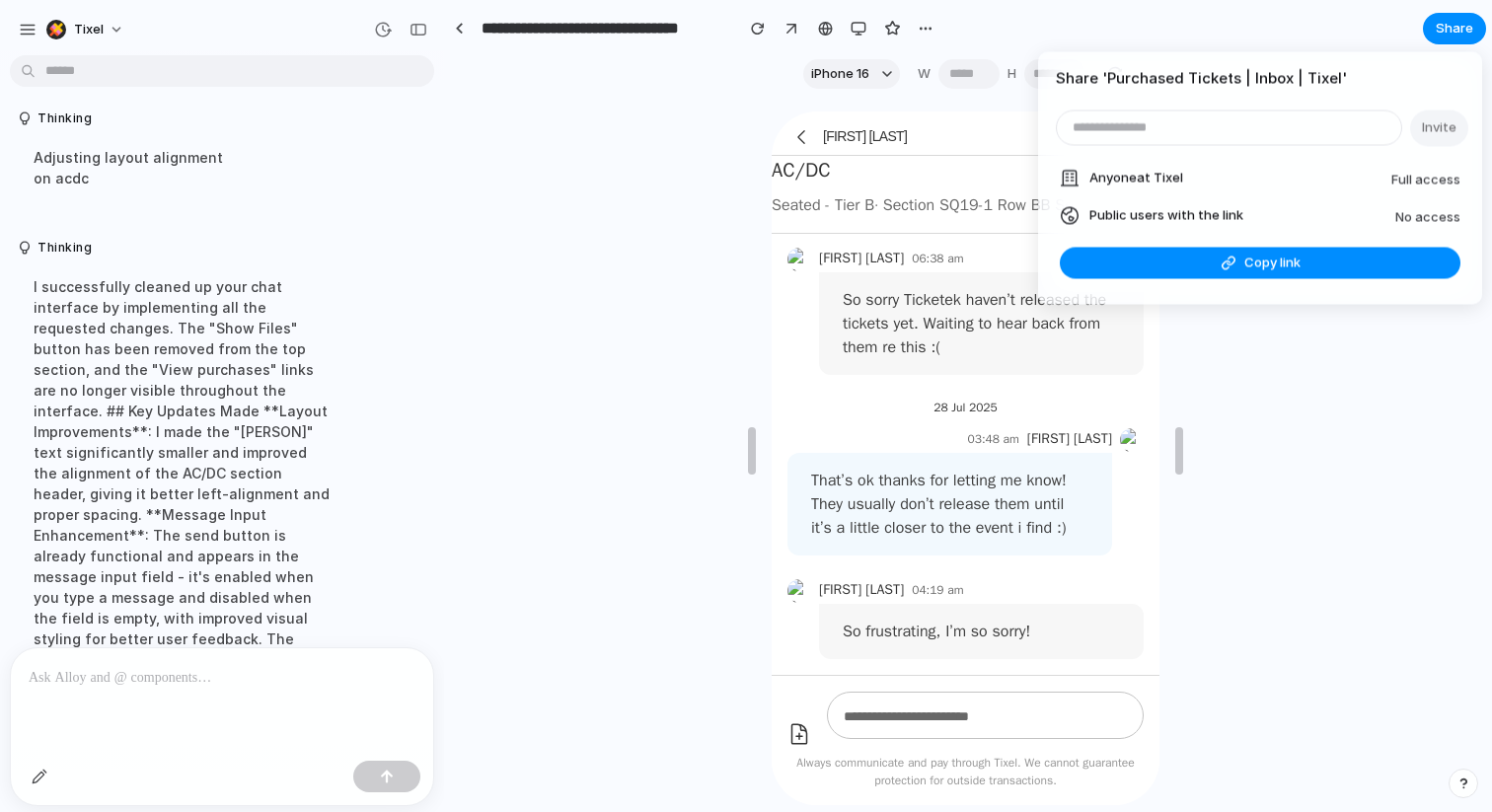 click on "Share ' Purchased Tickets | Inbox | Tixel ' Invite Anyone  at Tixel Full access Public users with the link No access Link copied Copy link" at bounding box center [746, 406] 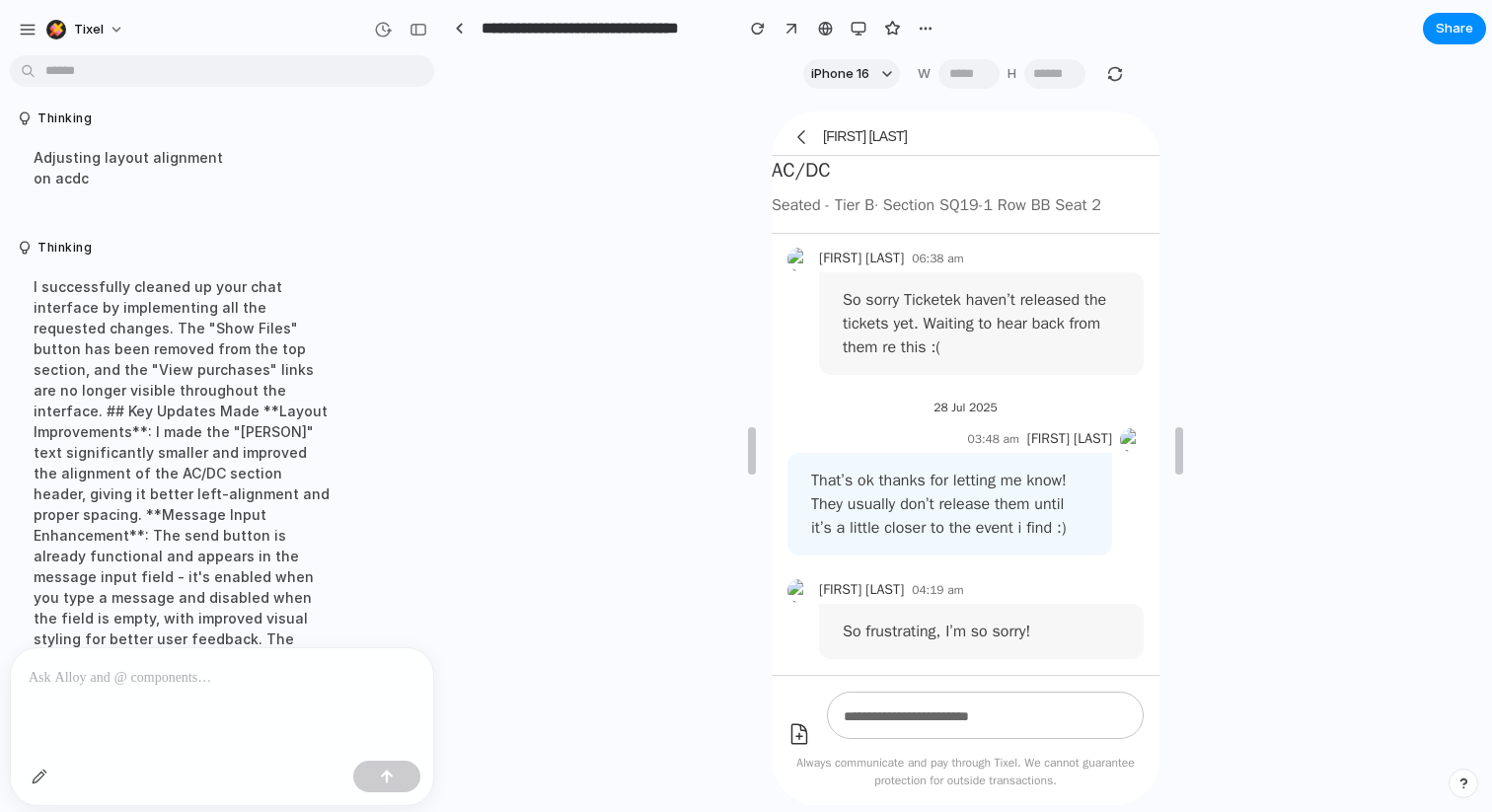 click 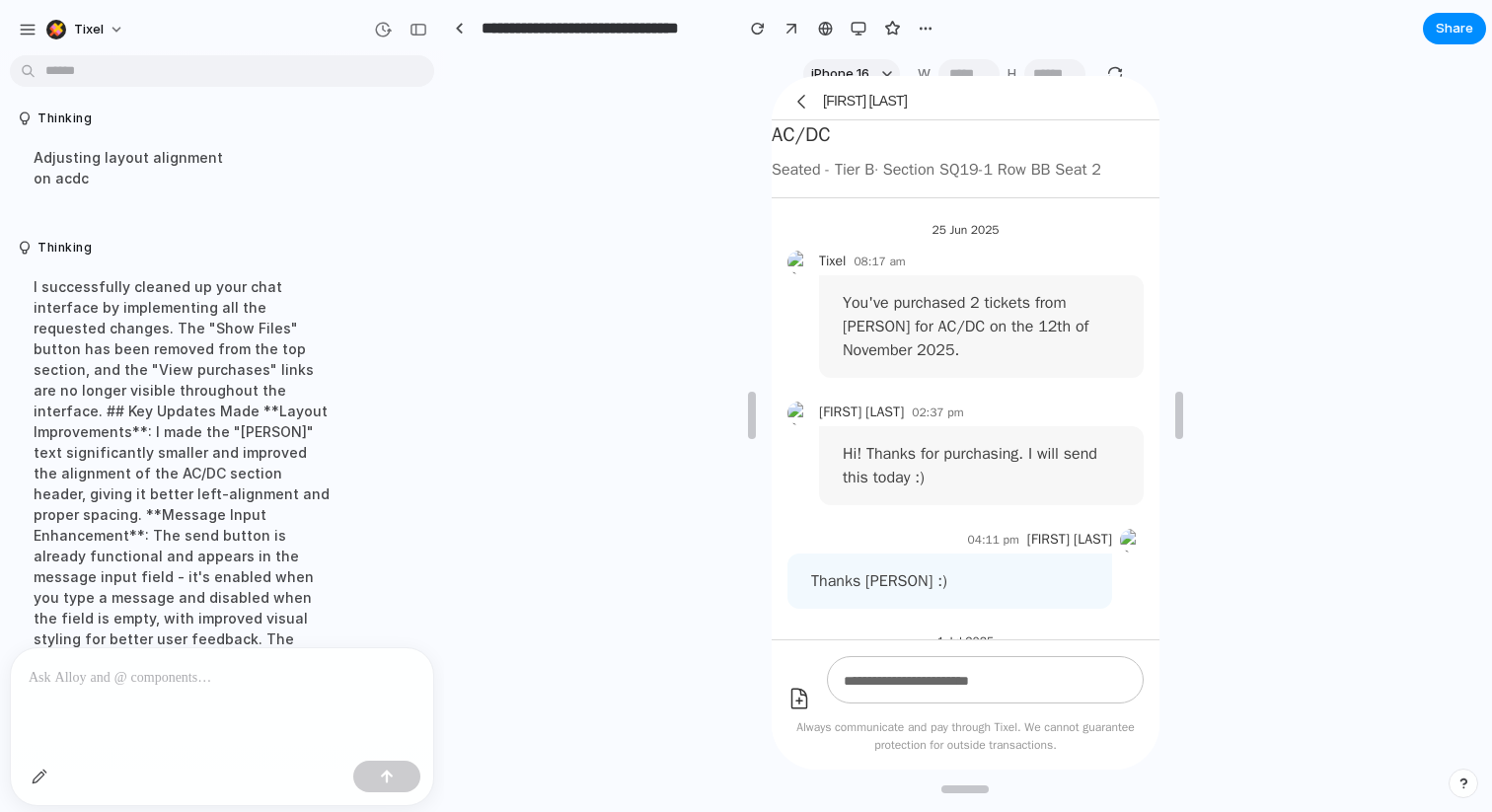 scroll, scrollTop: 0, scrollLeft: 0, axis: both 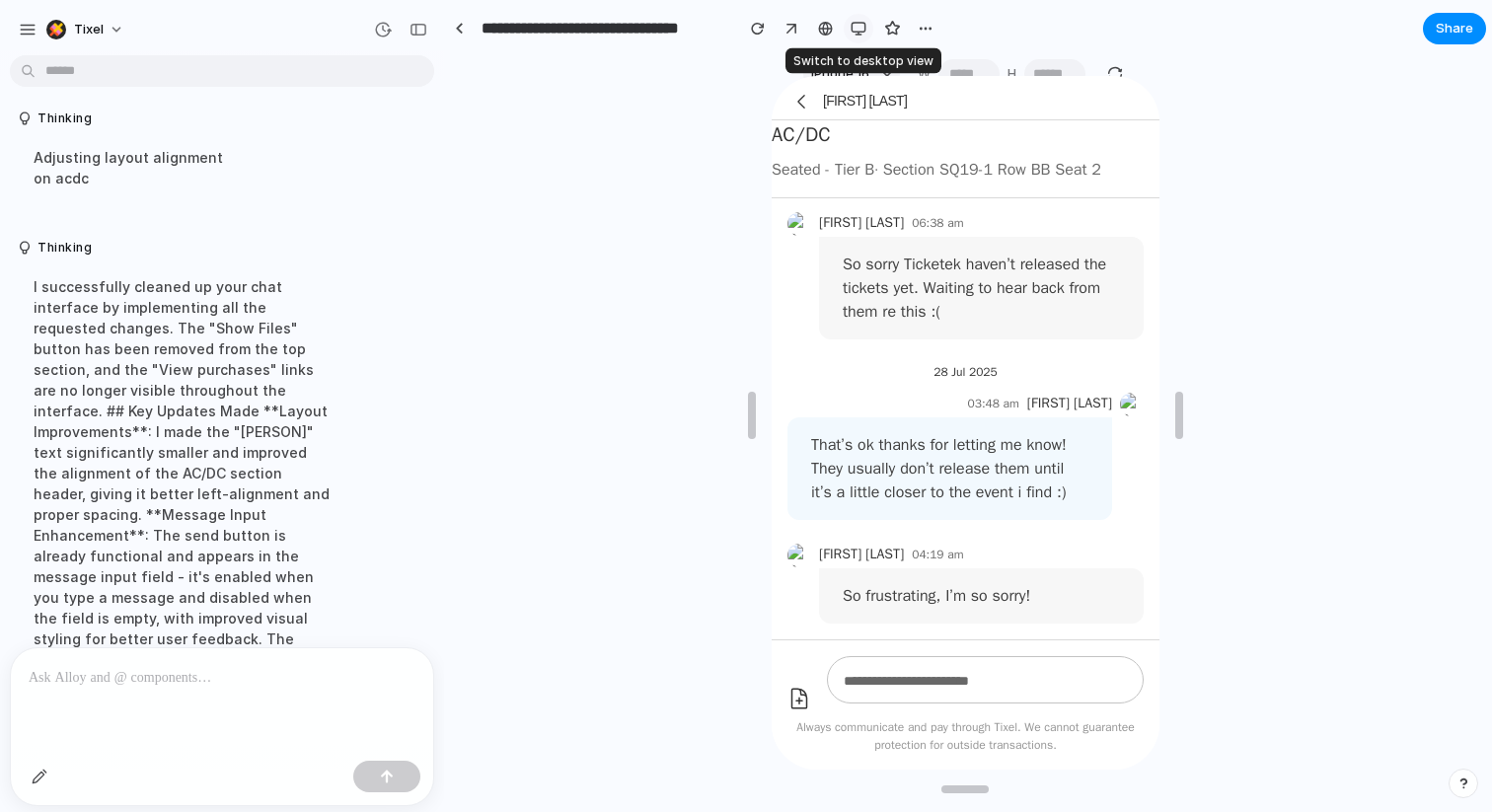 click at bounding box center (858, 29) 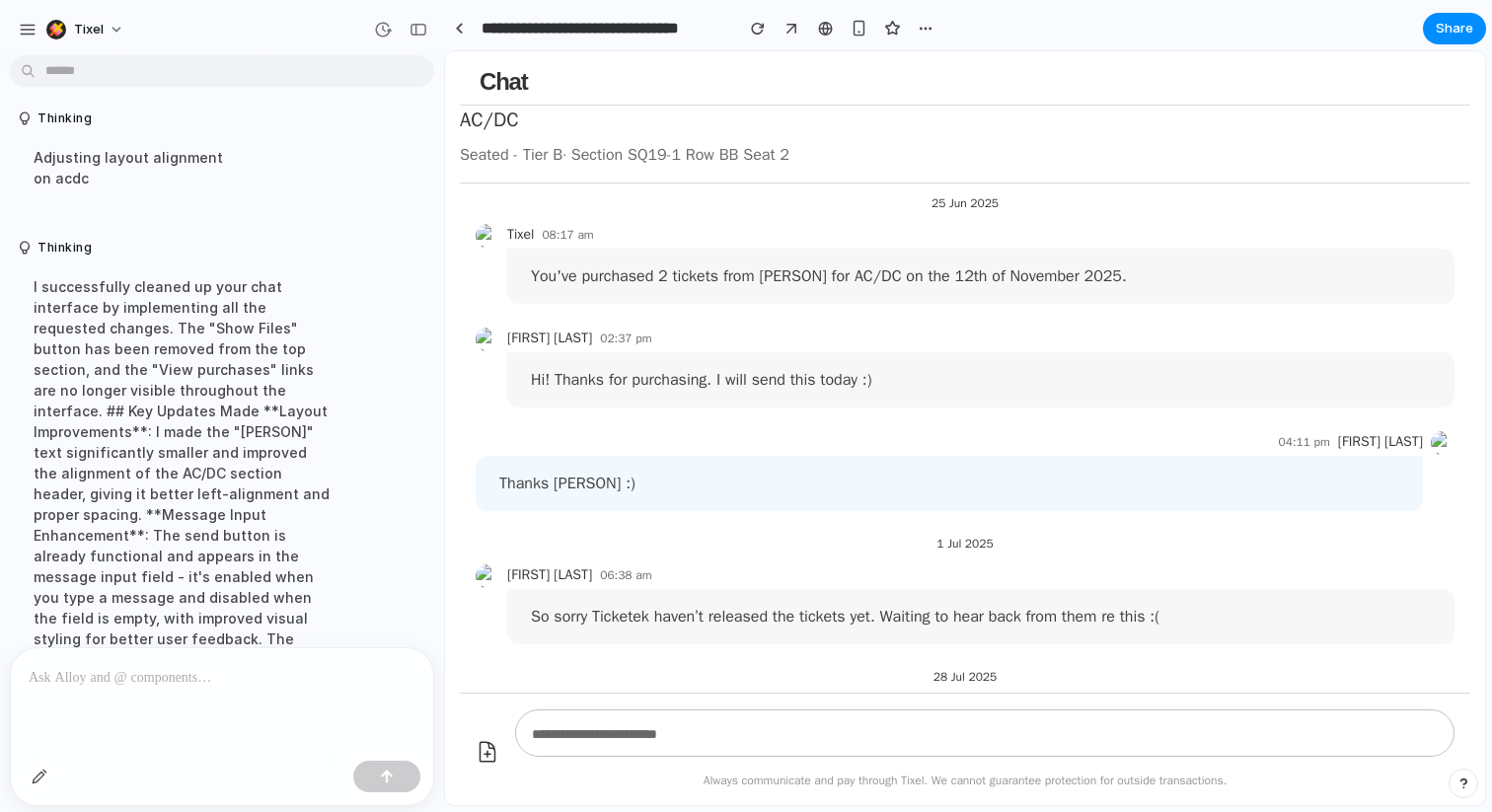 scroll, scrollTop: 0, scrollLeft: 0, axis: both 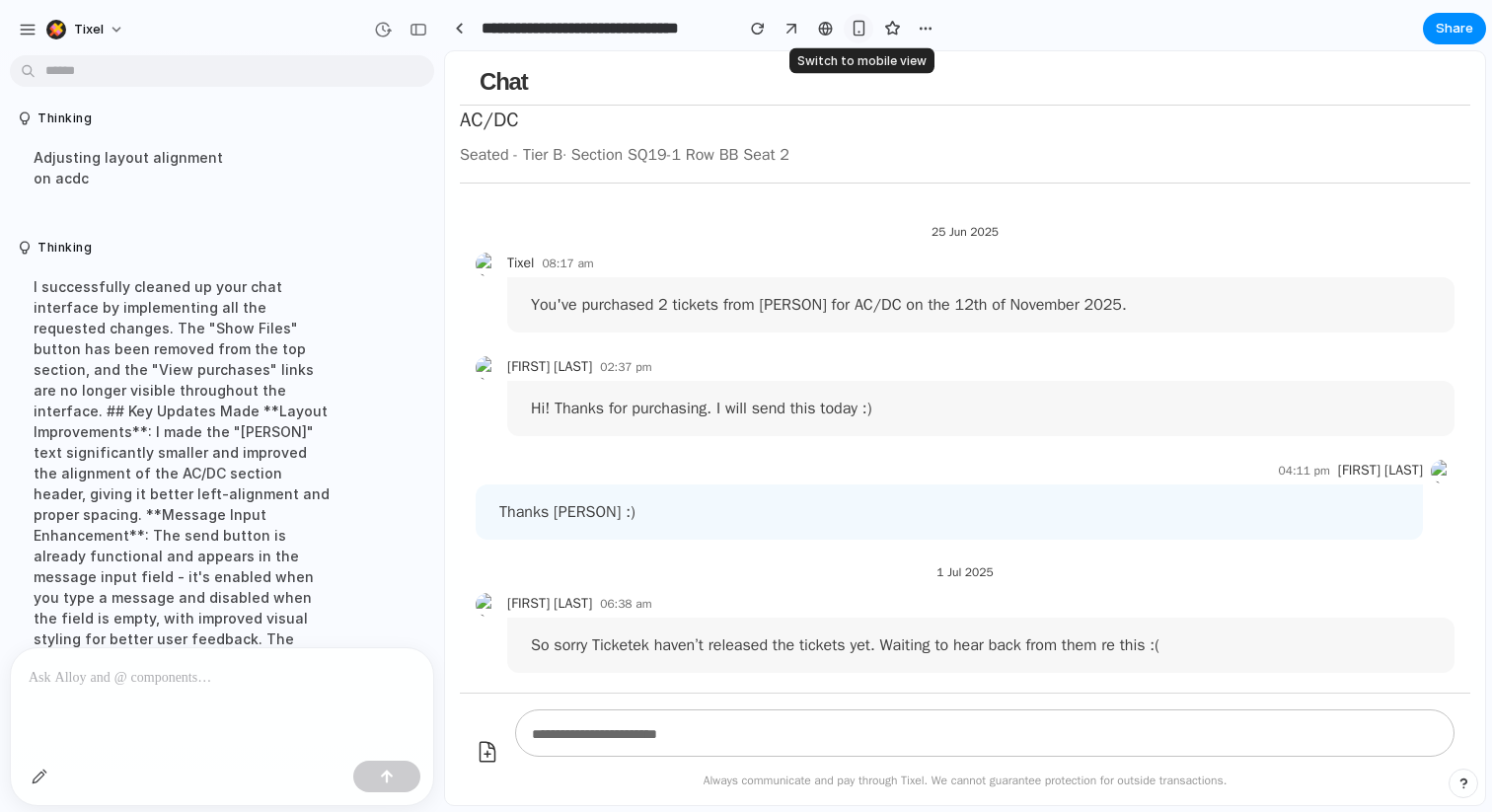 click at bounding box center [858, 28] 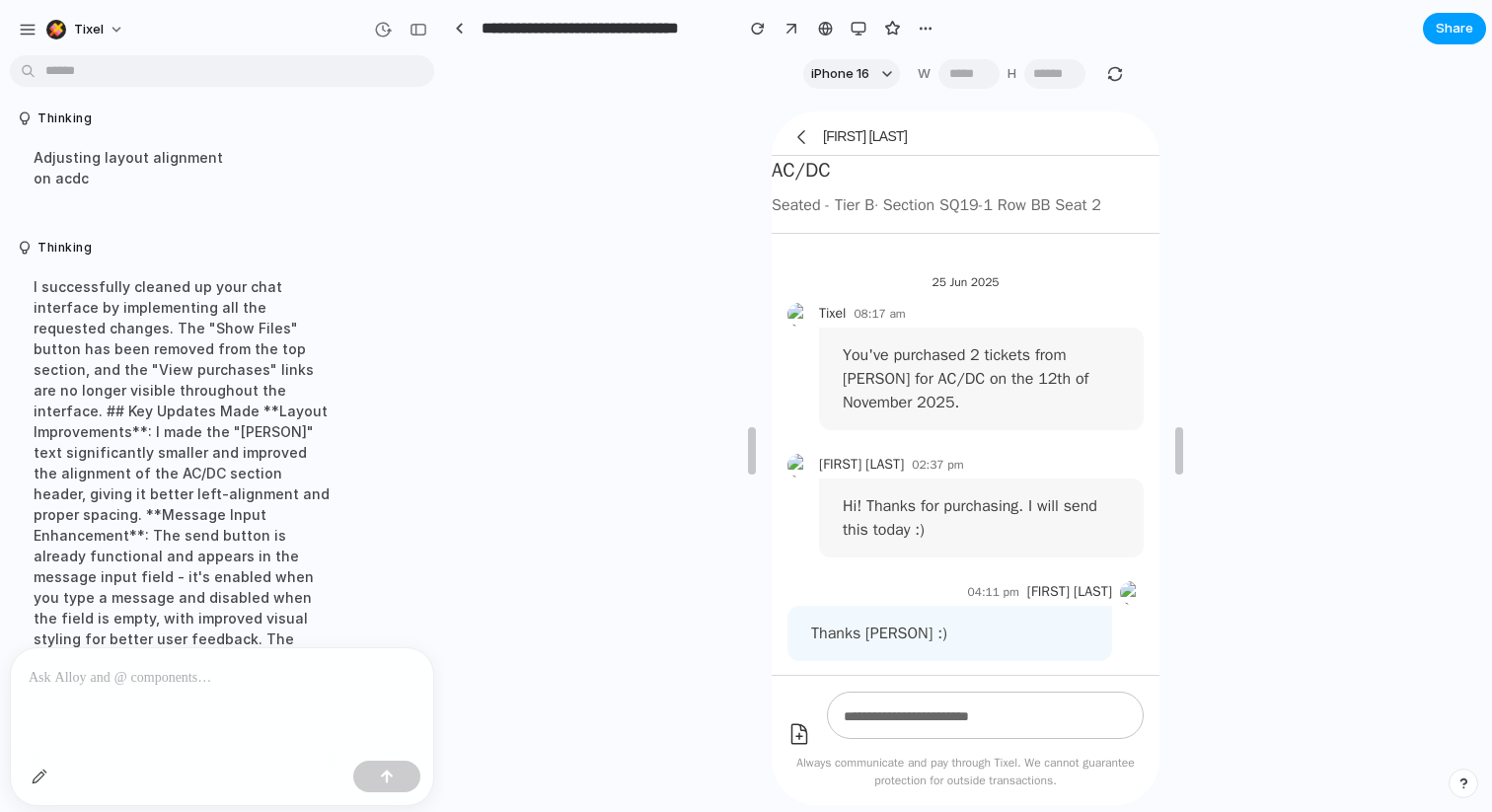 click on "Share" at bounding box center [1455, 29] 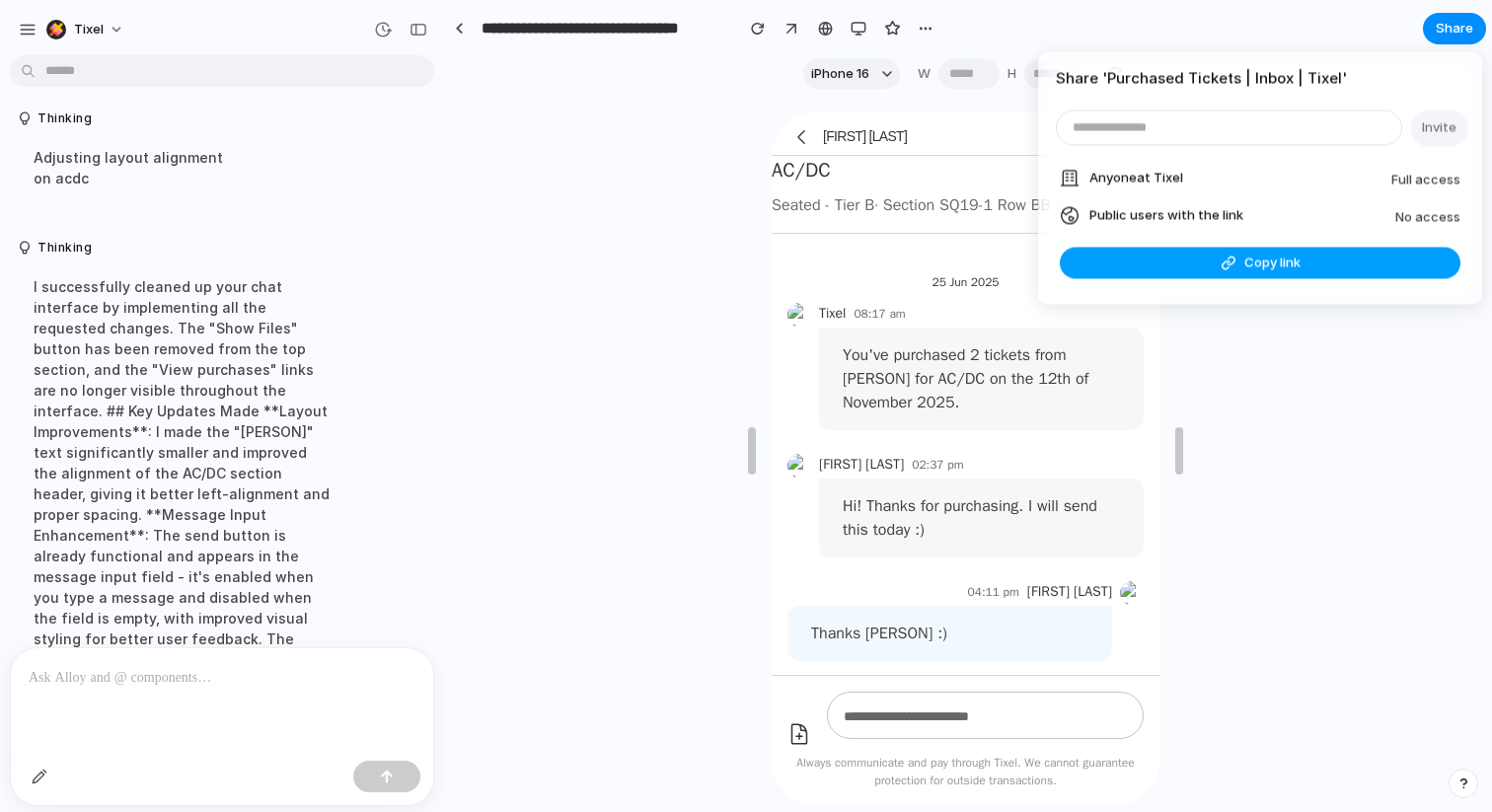 click at bounding box center [1229, 262] 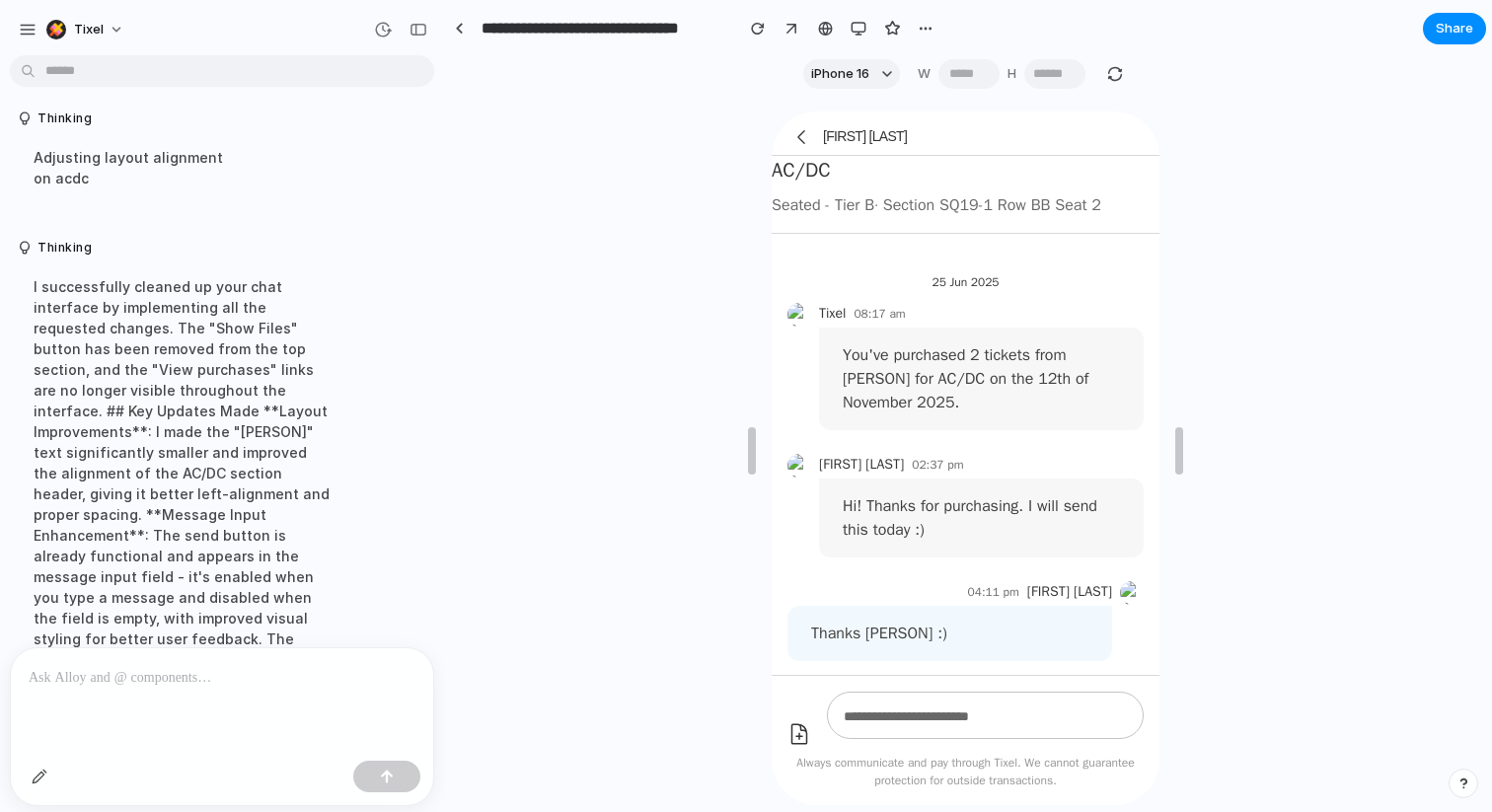 click on "Share ' Purchased Tickets | Inbox | Tixel ' Invite Anyone  at Tixel Full access Public users with the link No access Link copied Copy link" at bounding box center (746, 406) 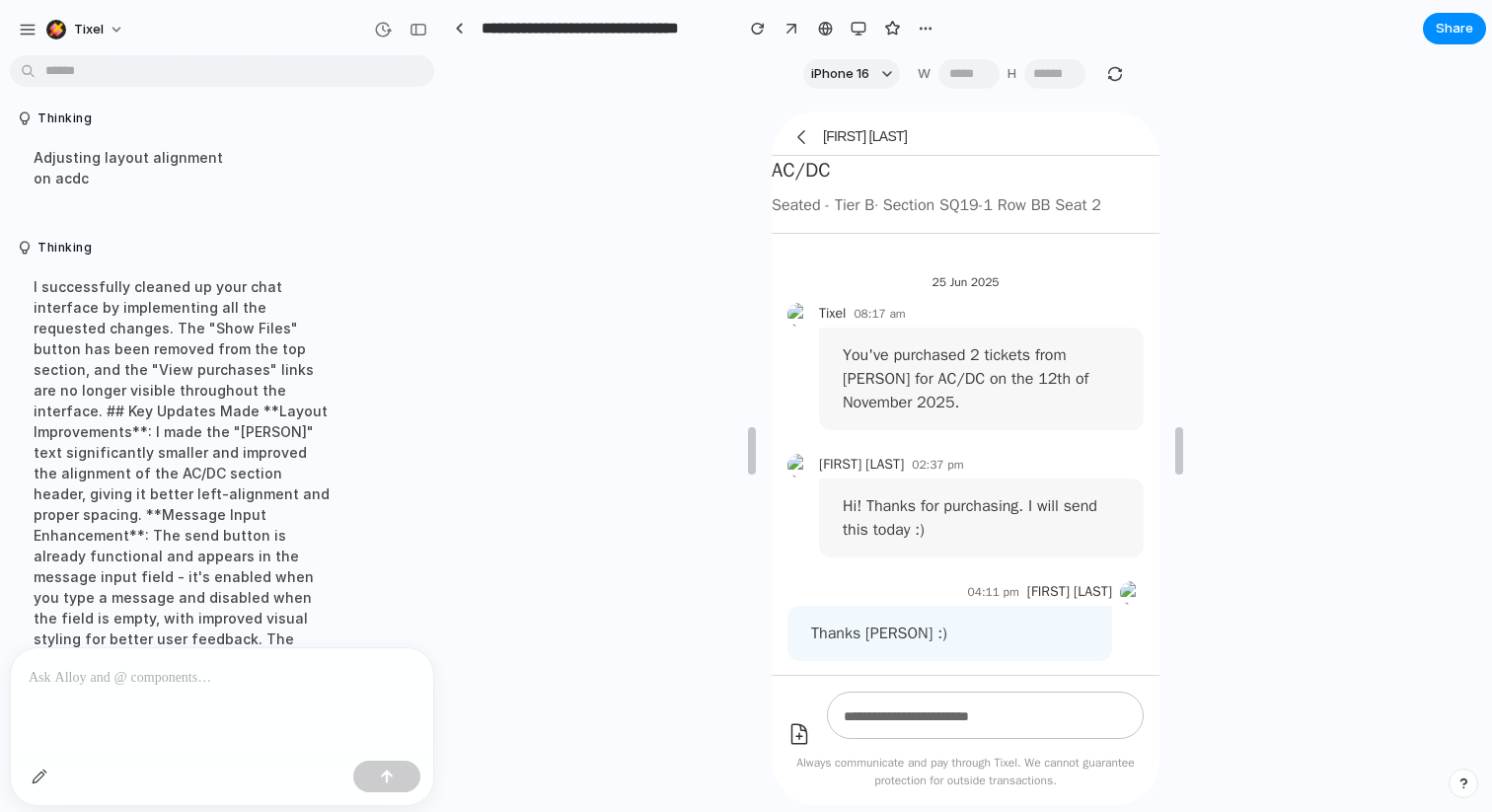 click at bounding box center [222, 678] 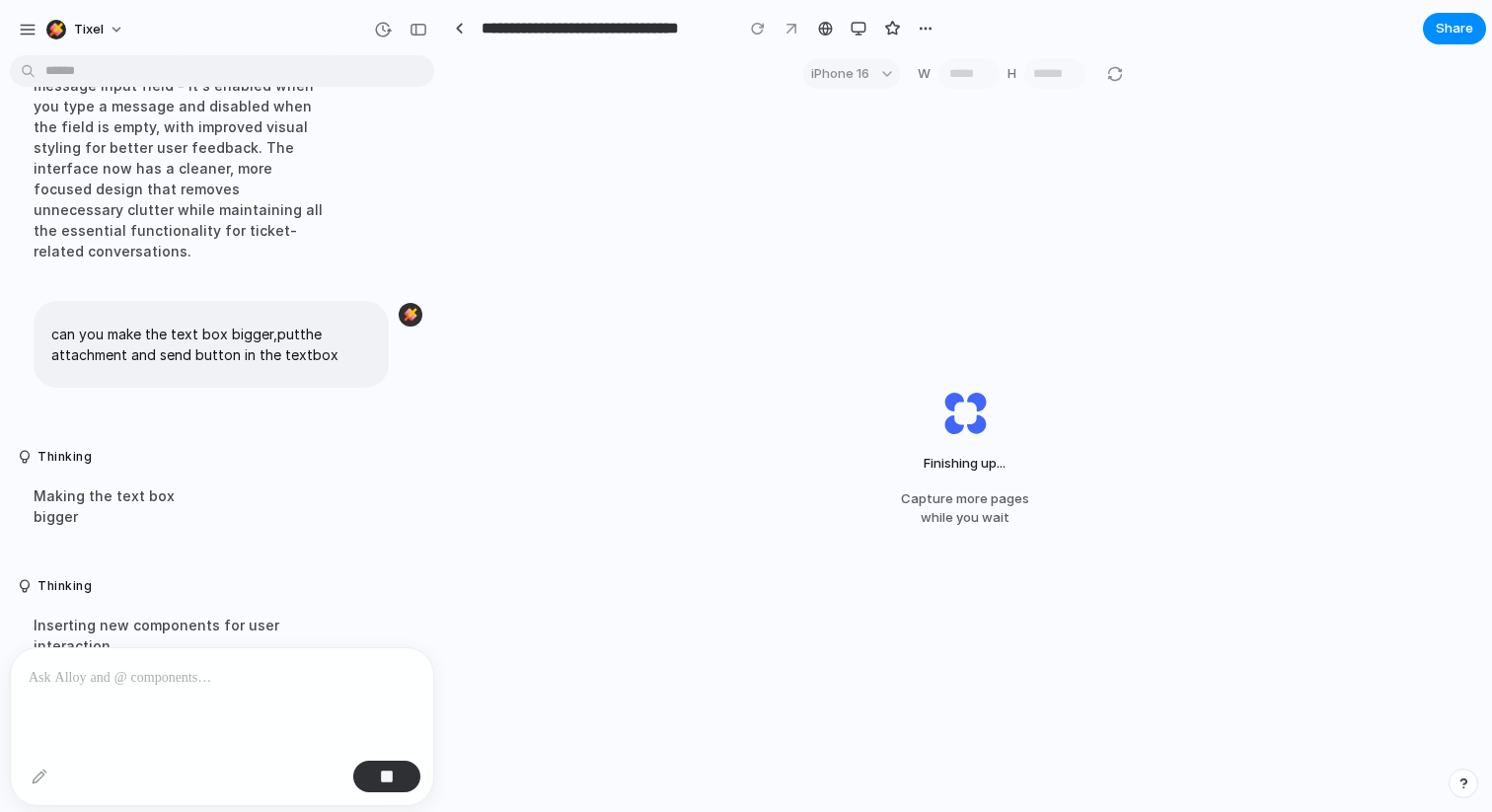 scroll, scrollTop: 9877, scrollLeft: 0, axis: vertical 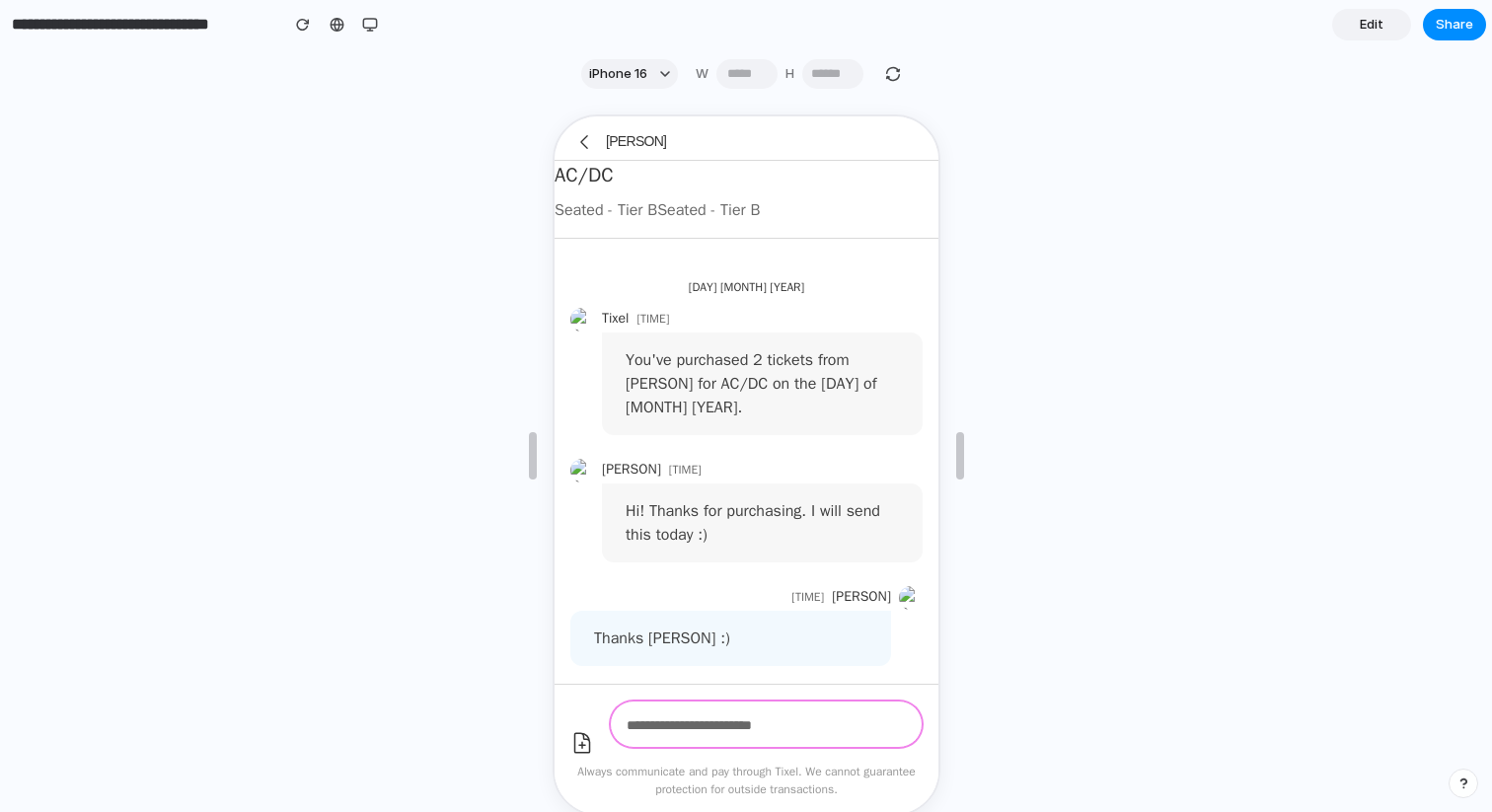 click at bounding box center (763, 722) 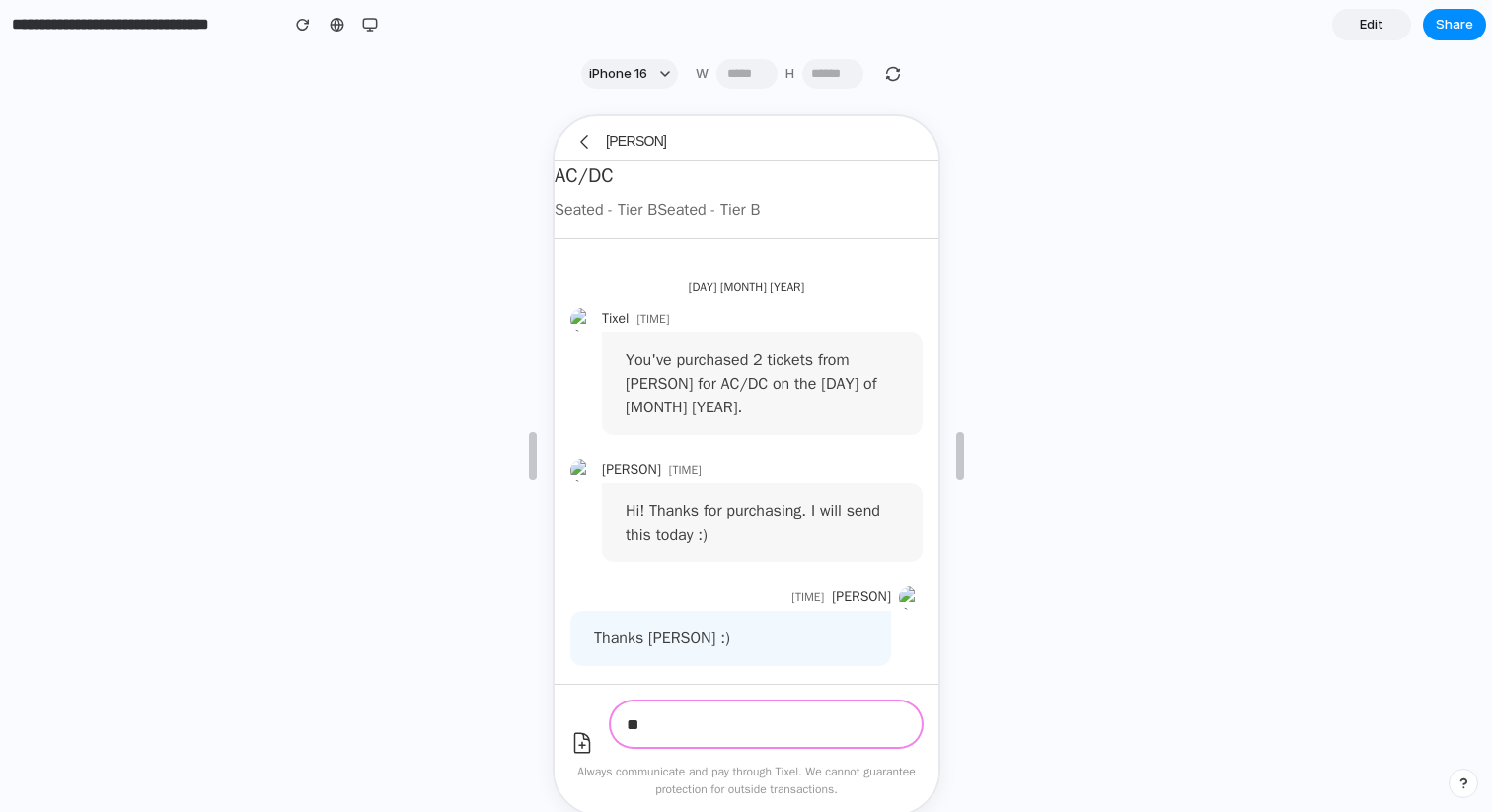 type on "**" 